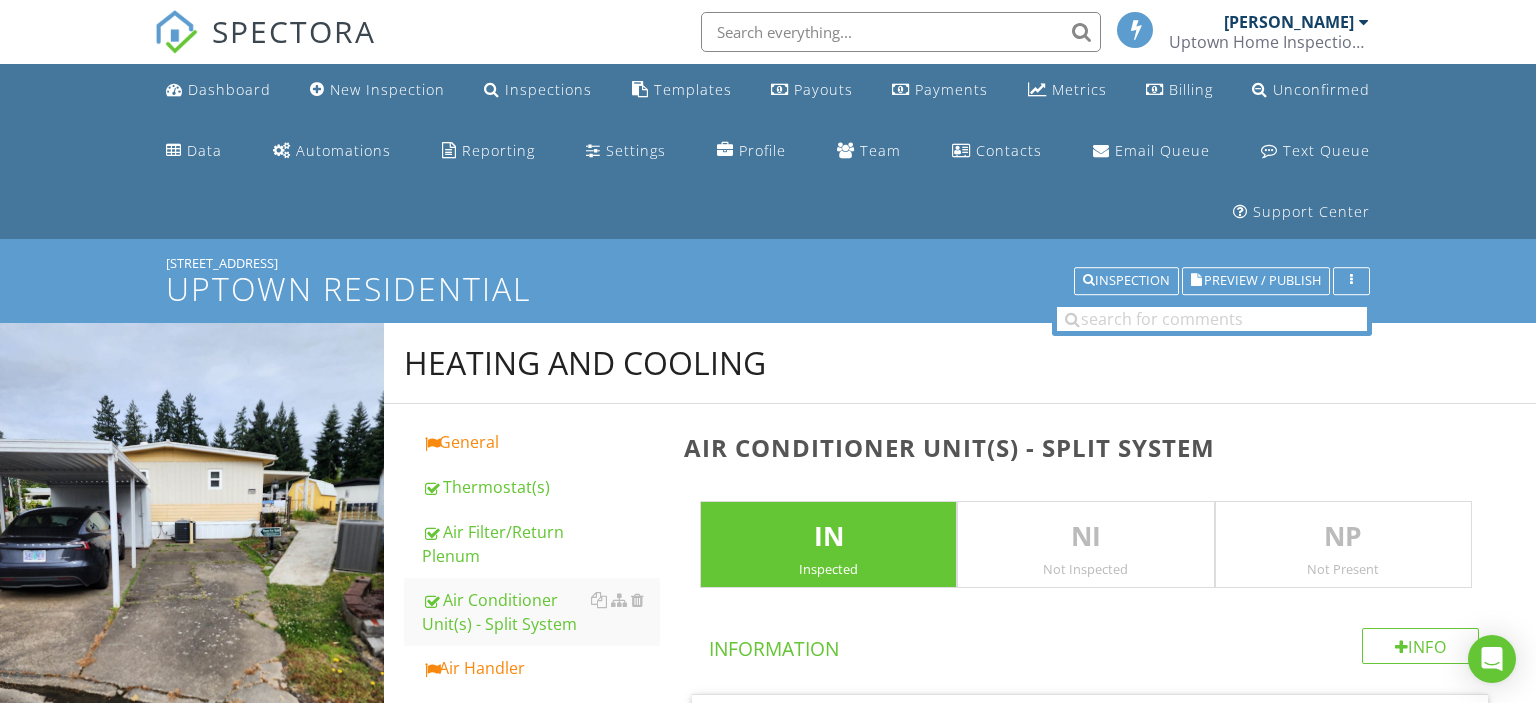 scroll, scrollTop: 0, scrollLeft: 0, axis: both 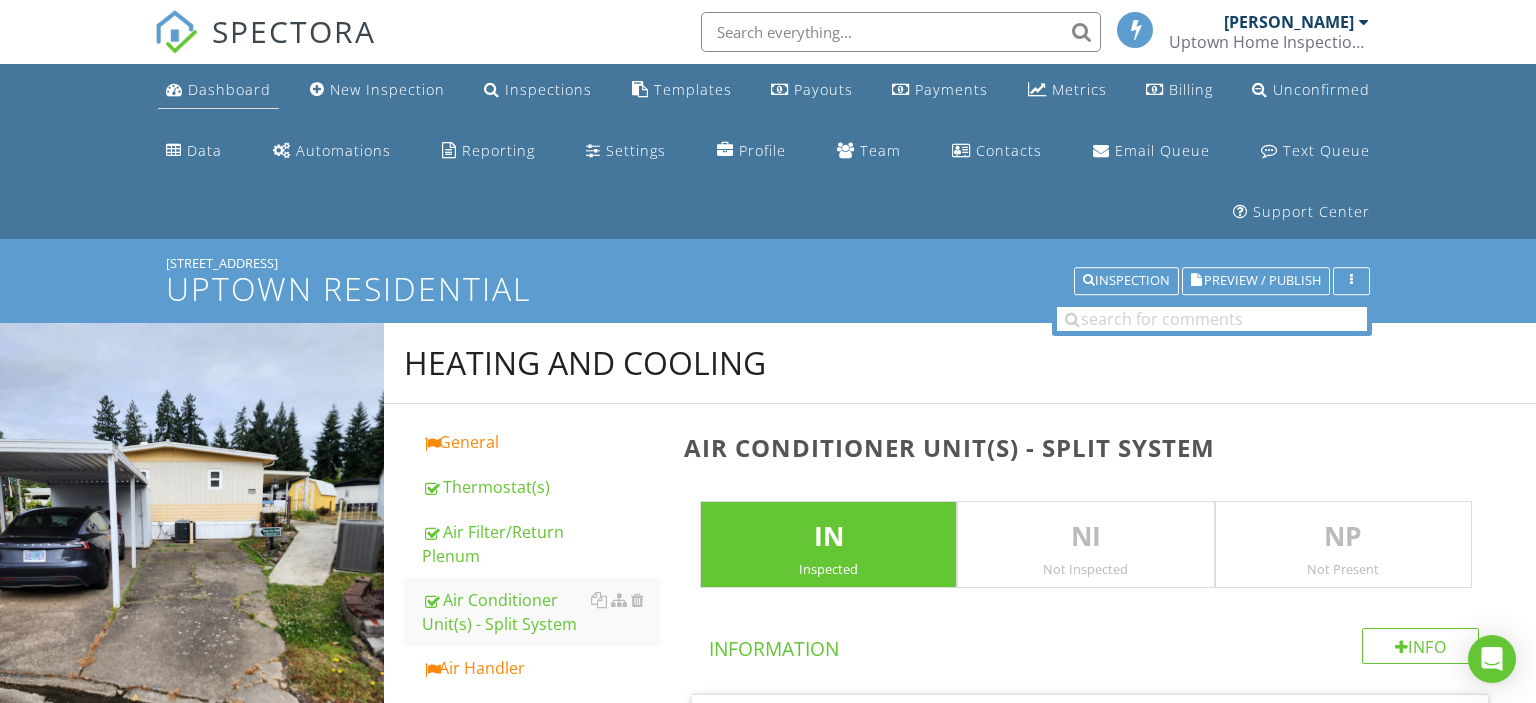 click on "Dashboard" at bounding box center (229, 89) 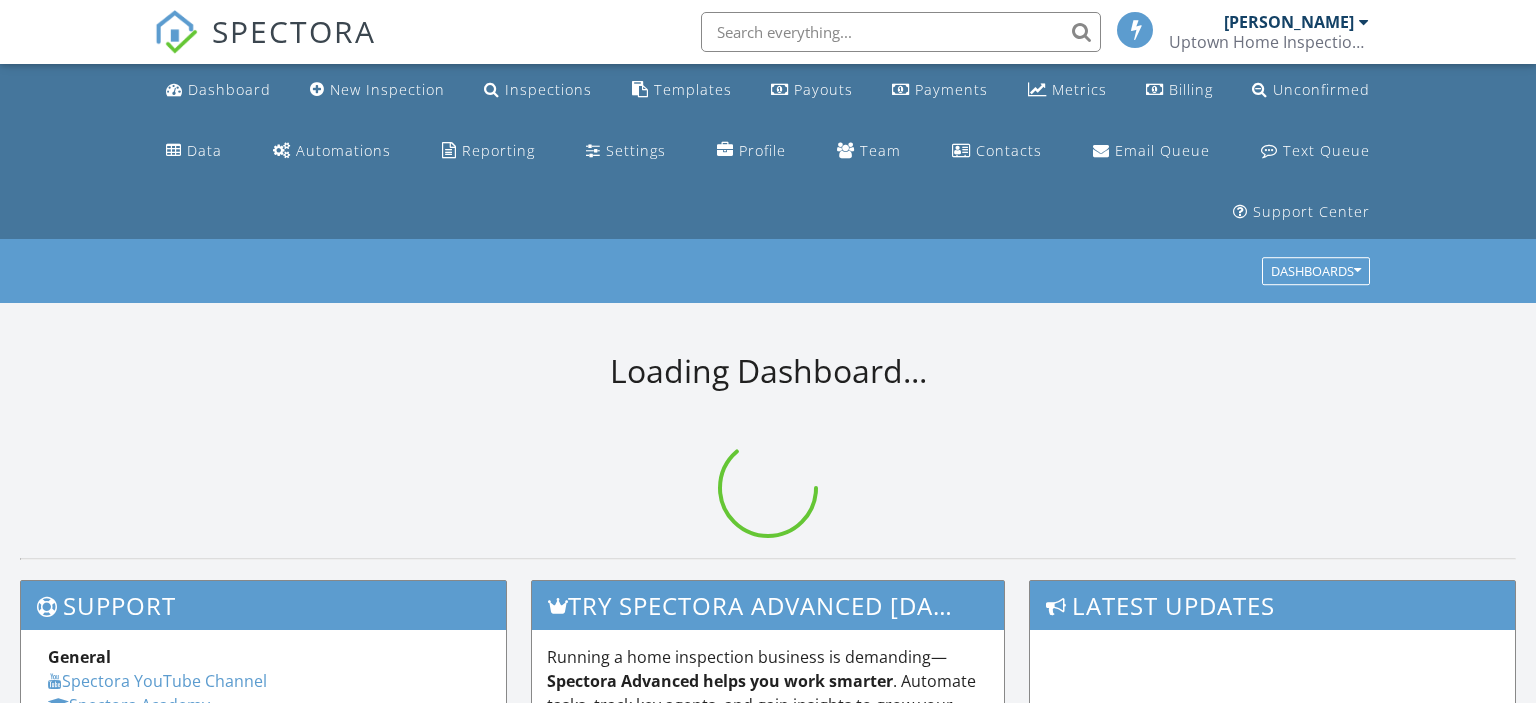scroll, scrollTop: 0, scrollLeft: 0, axis: both 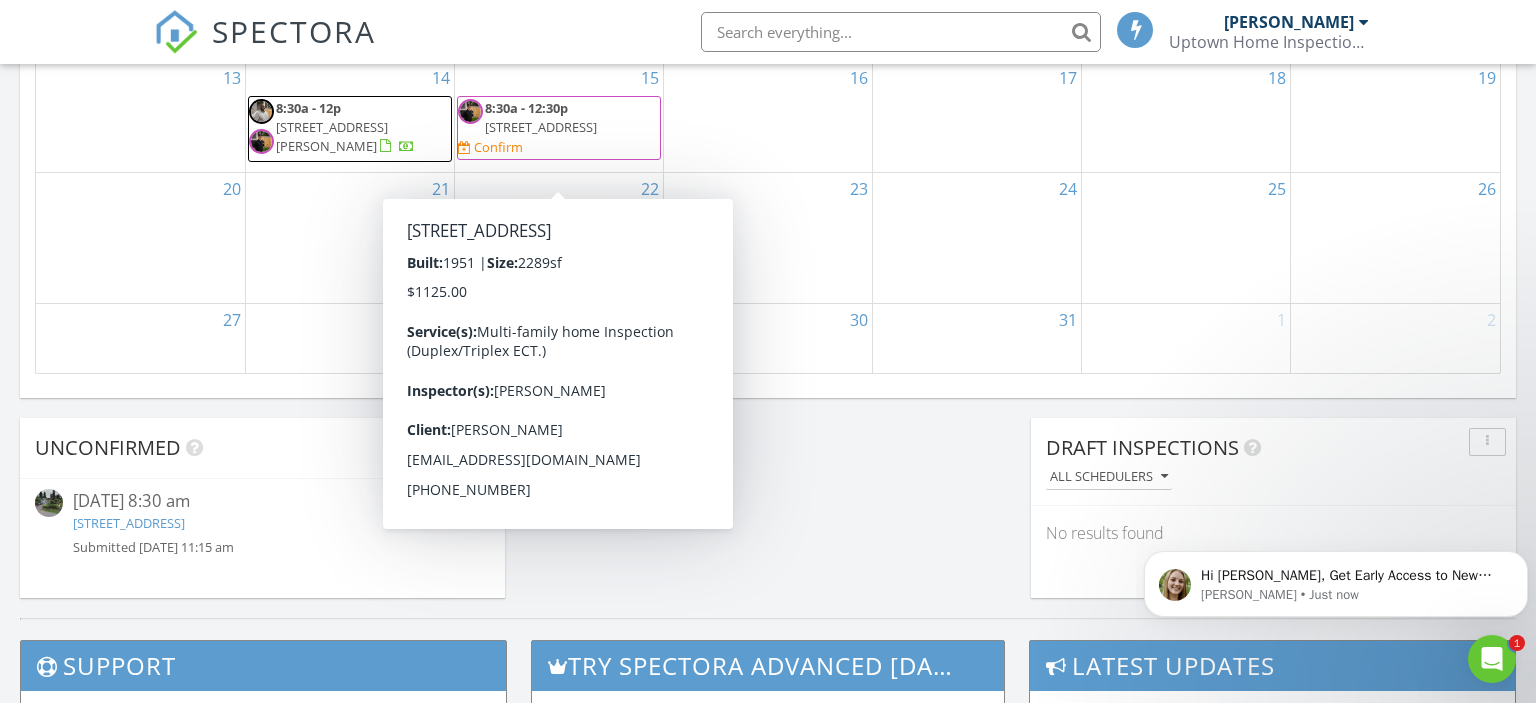 click on "4522 Pacific Ave, Vancouver 98663" at bounding box center [541, 127] 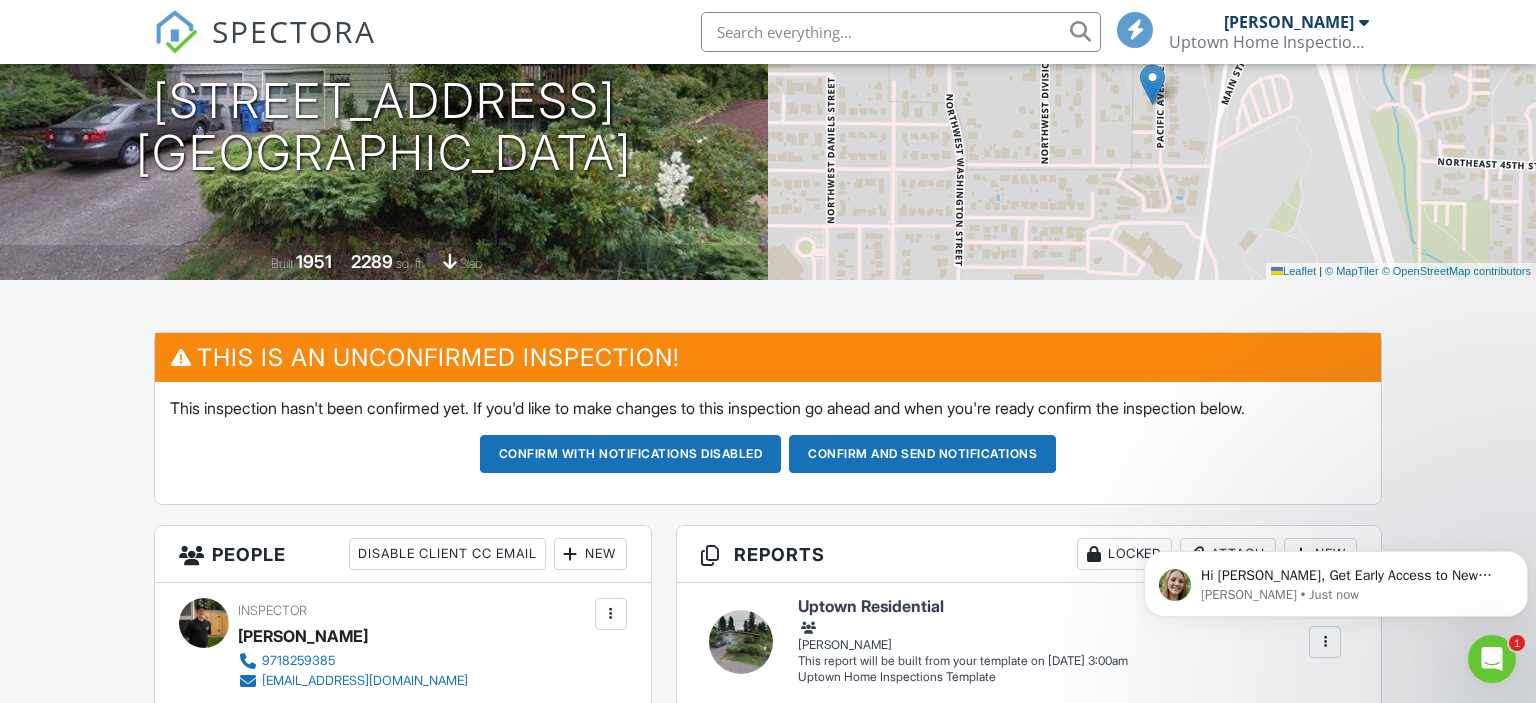 scroll, scrollTop: 105, scrollLeft: 0, axis: vertical 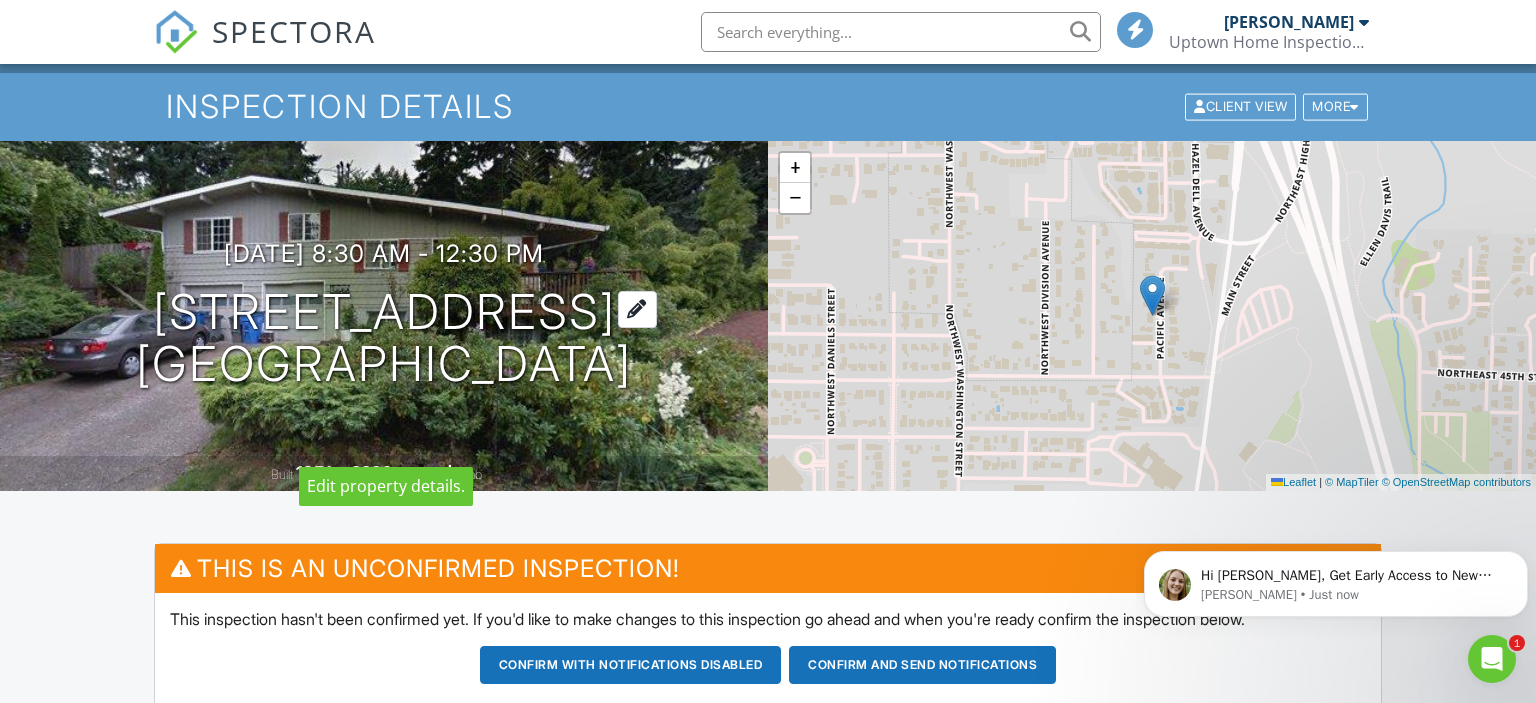 click on "[STREET_ADDRESS]
[GEOGRAPHIC_DATA], WA 98663" at bounding box center (384, 339) 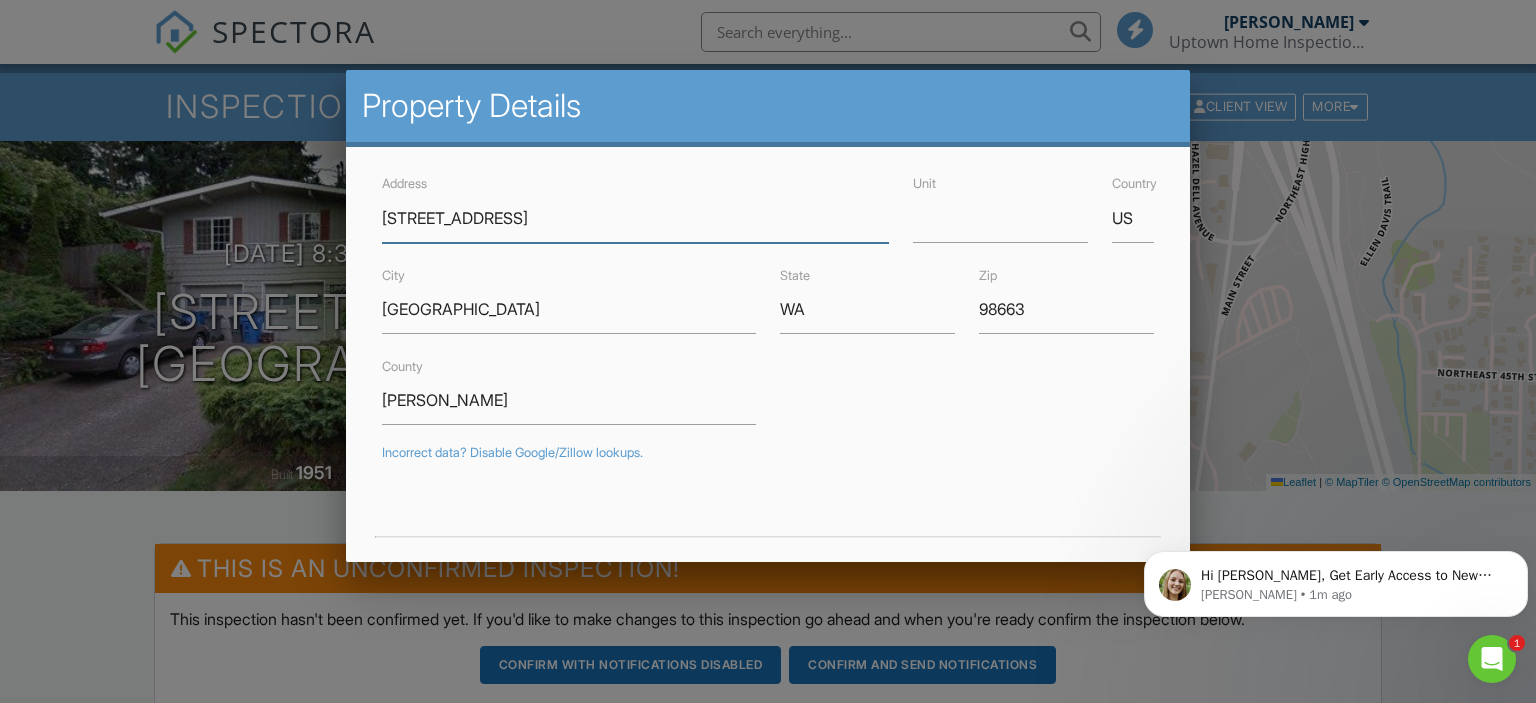 scroll, scrollTop: 390, scrollLeft: 0, axis: vertical 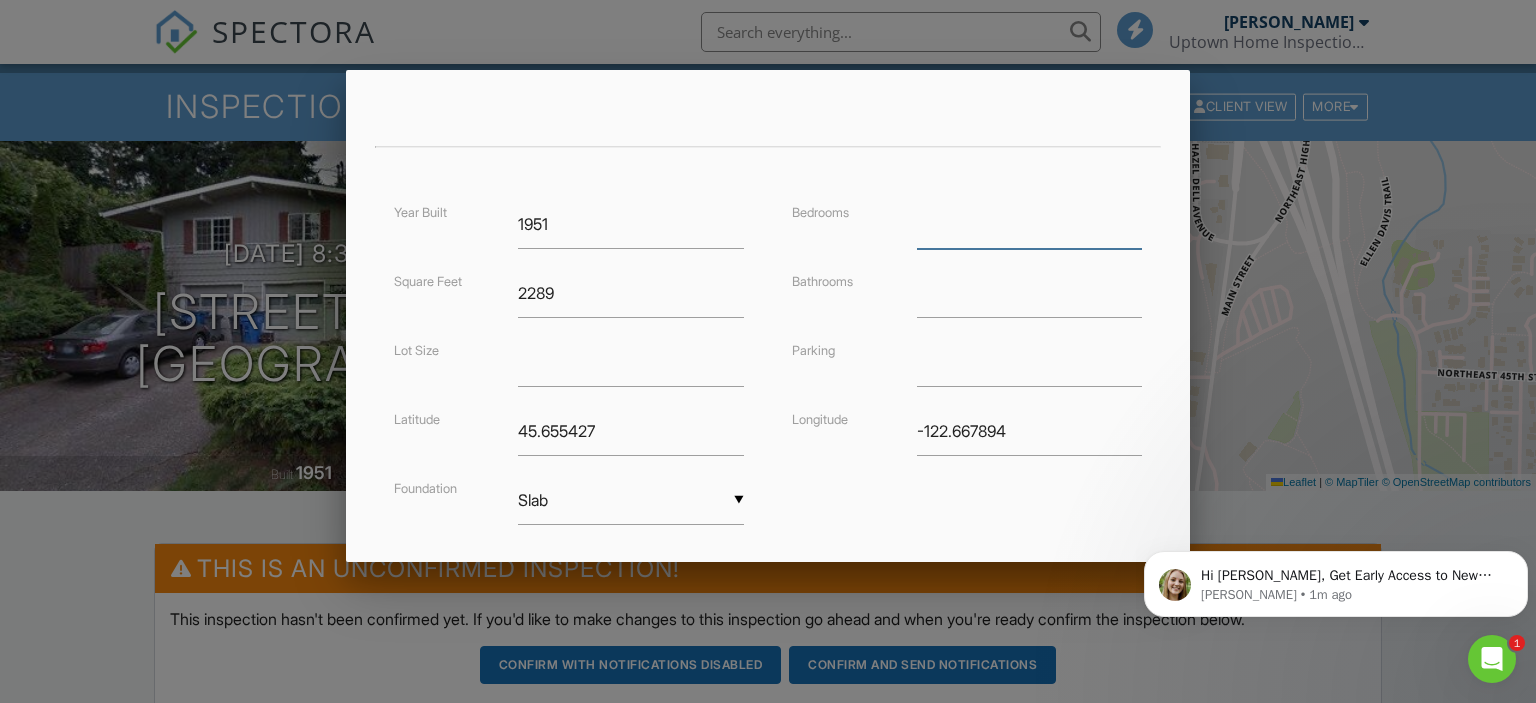 click at bounding box center (1030, 224) 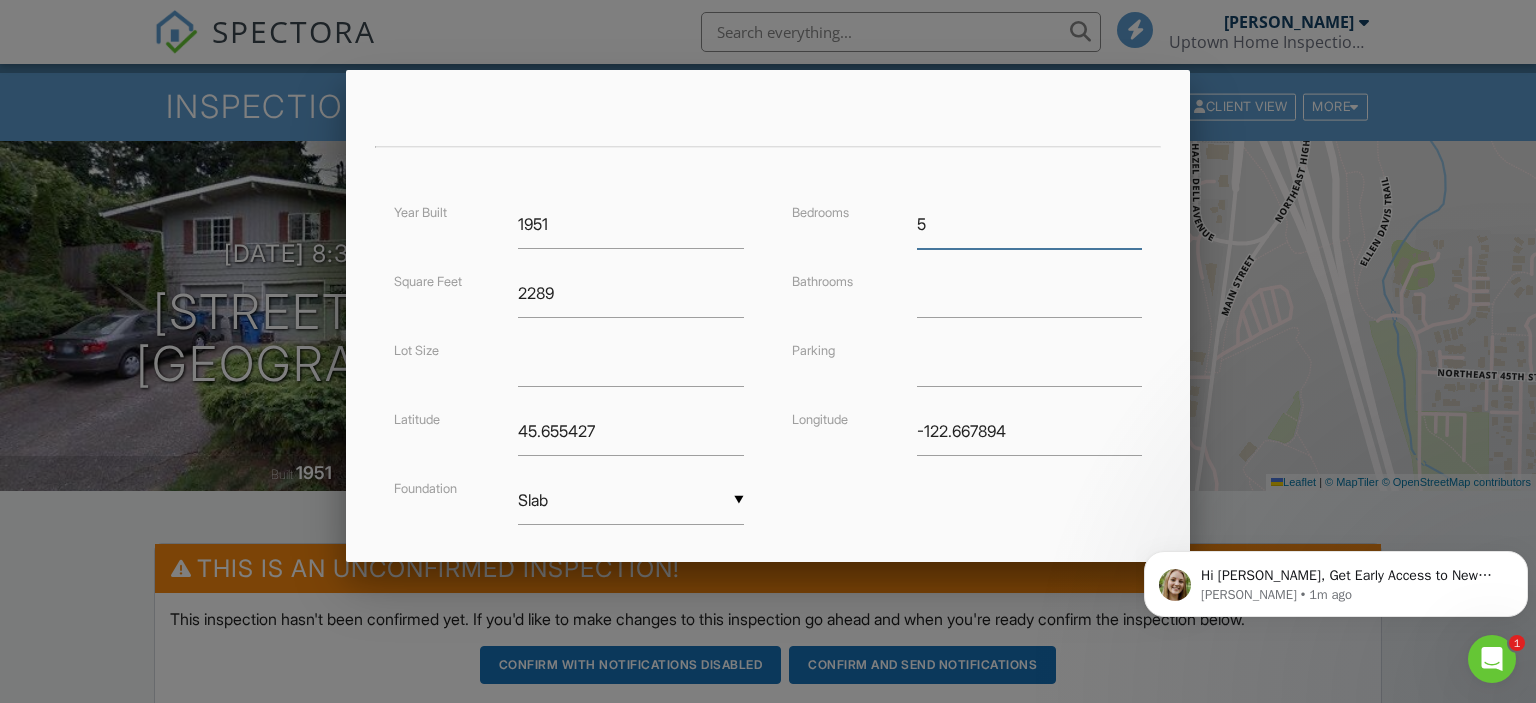 type on "5" 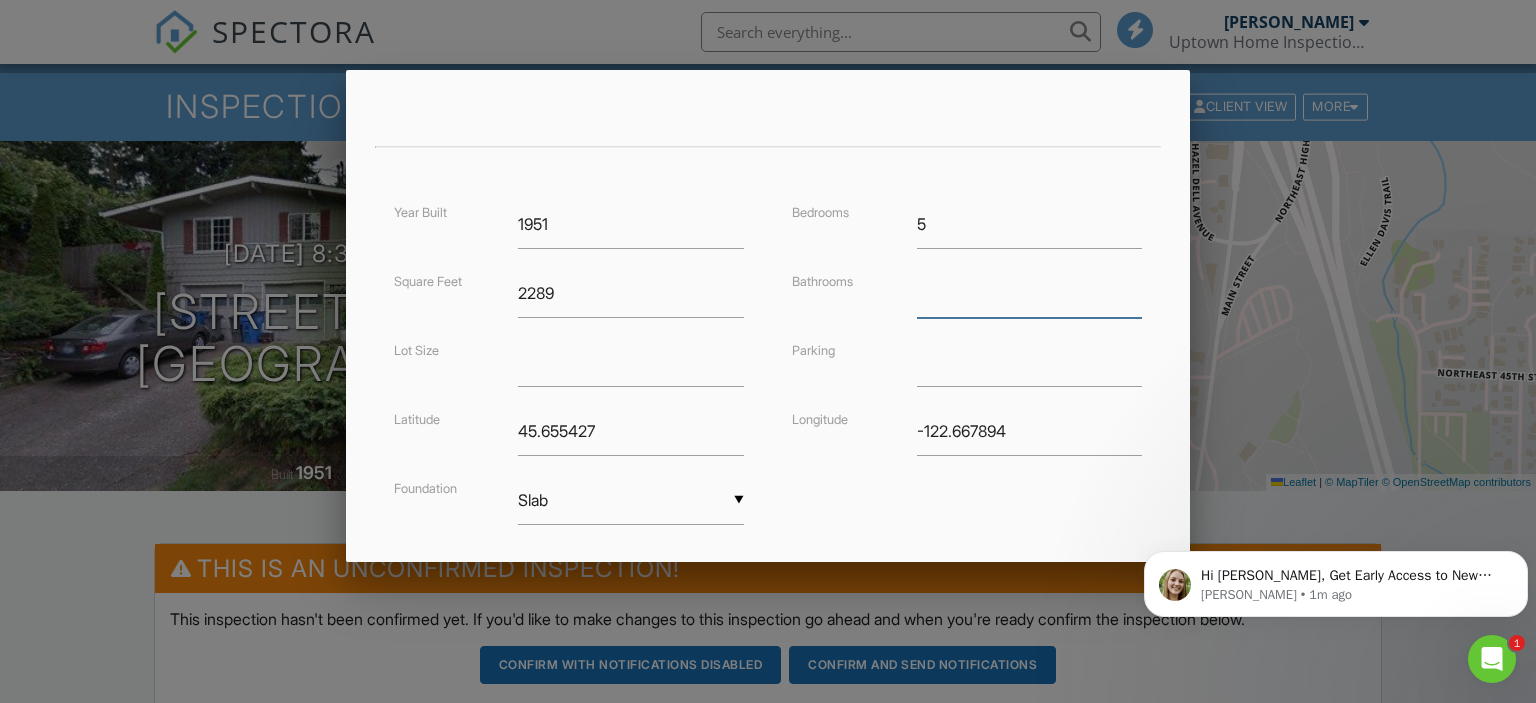 click at bounding box center [1030, 293] 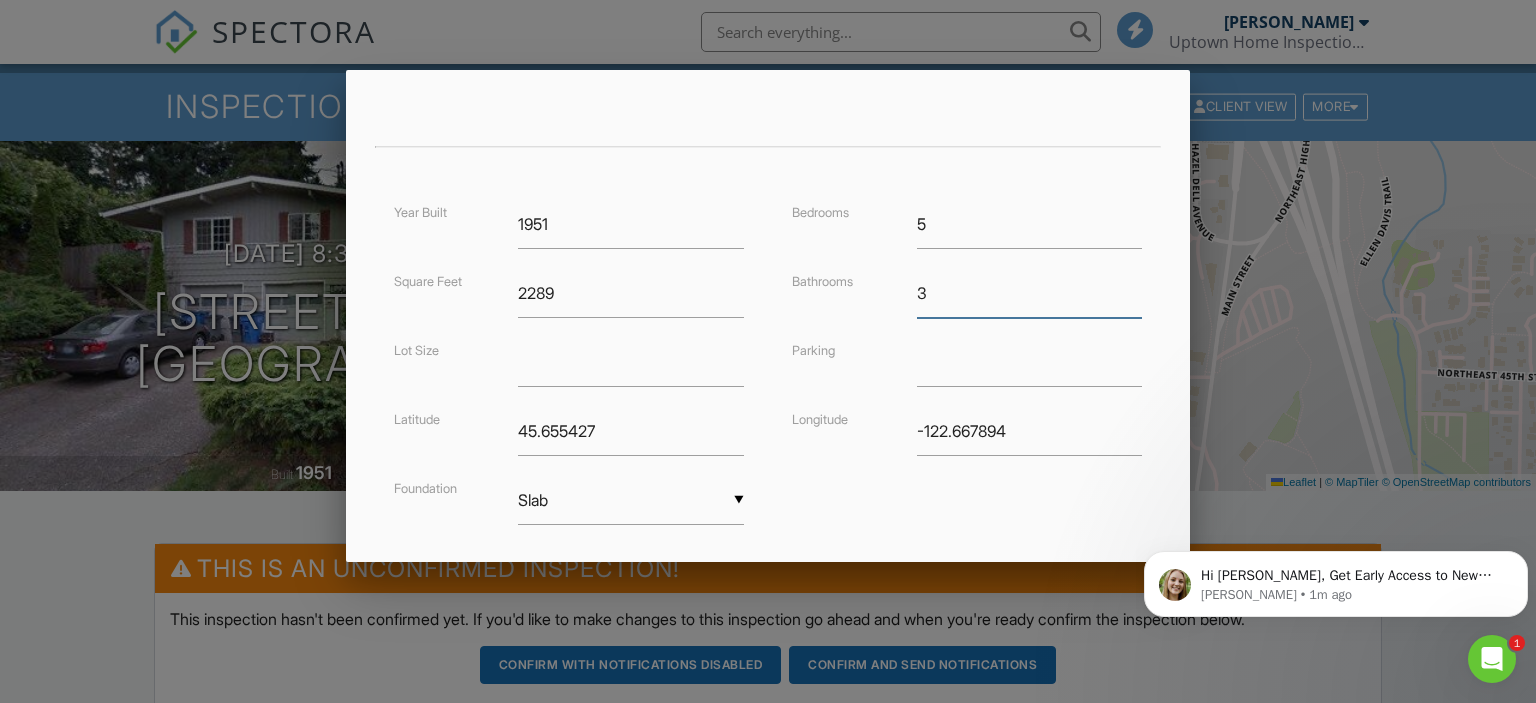 type on "3" 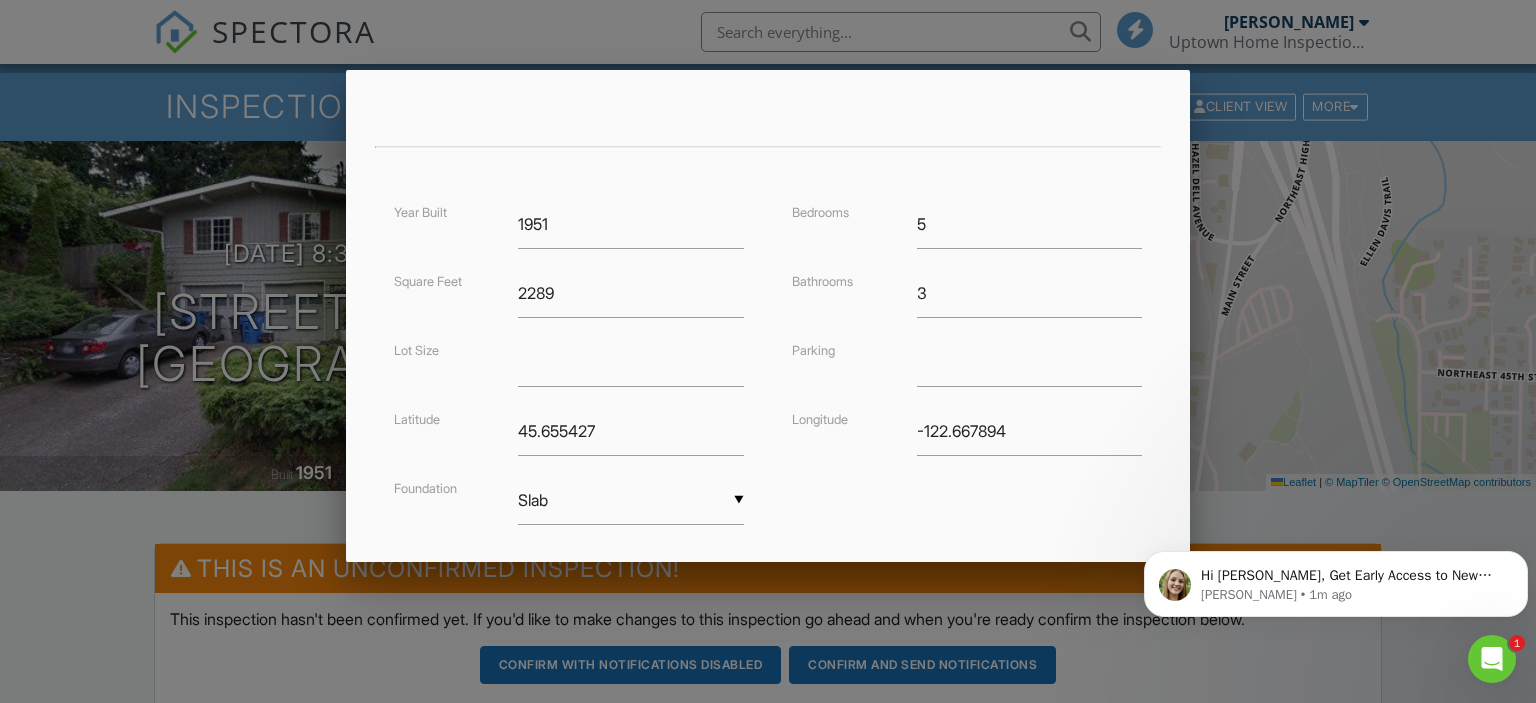 click on "Year Built
1951
Square Feet
2289
Lot Size
Latitude
45.655427
Foundation
▼ Slab Basement Slab Crawlspace
Basement
Slab
Crawlspace
Bedrooms
5
Bathrooms
3
Parking
Longitude
-122.667894" at bounding box center (768, 382) 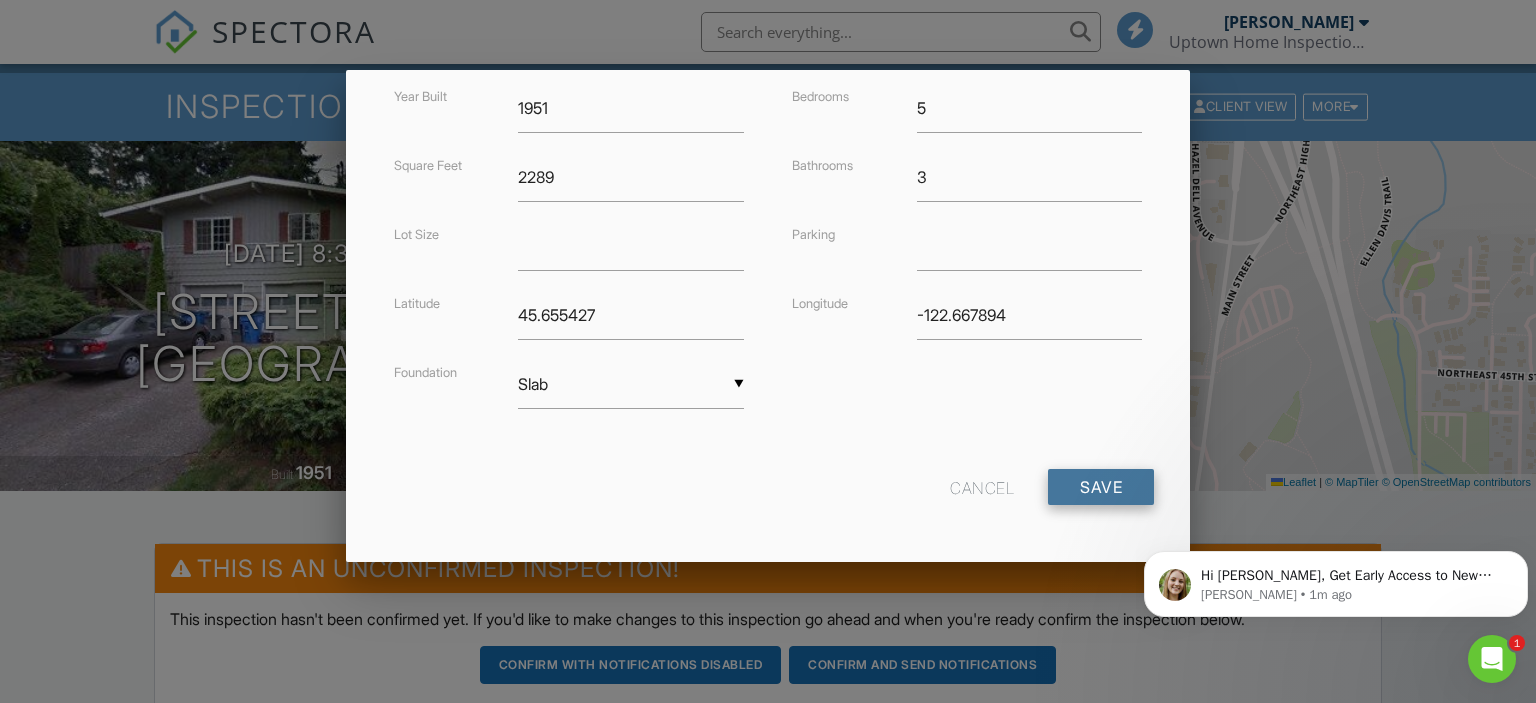 click on "Save" at bounding box center [1101, 487] 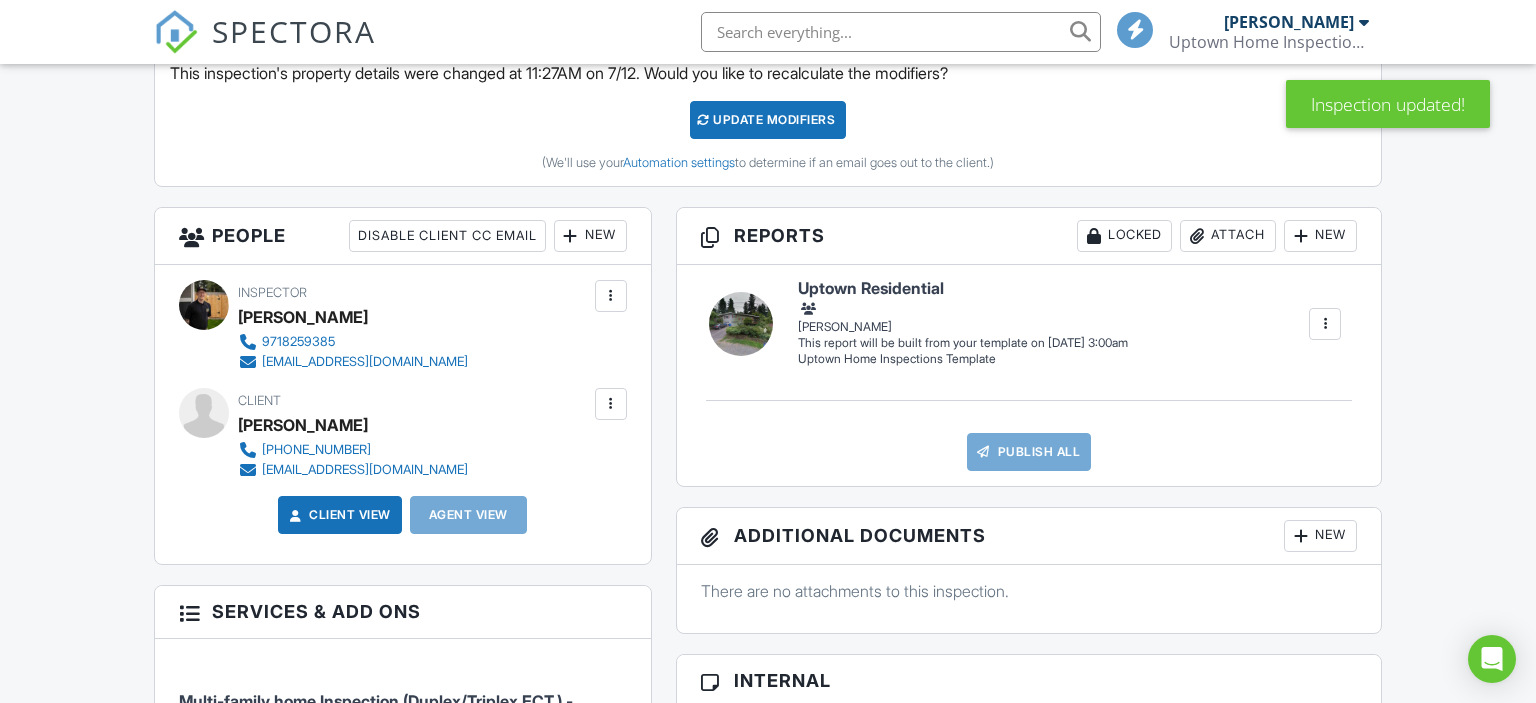 scroll, scrollTop: 739, scrollLeft: 0, axis: vertical 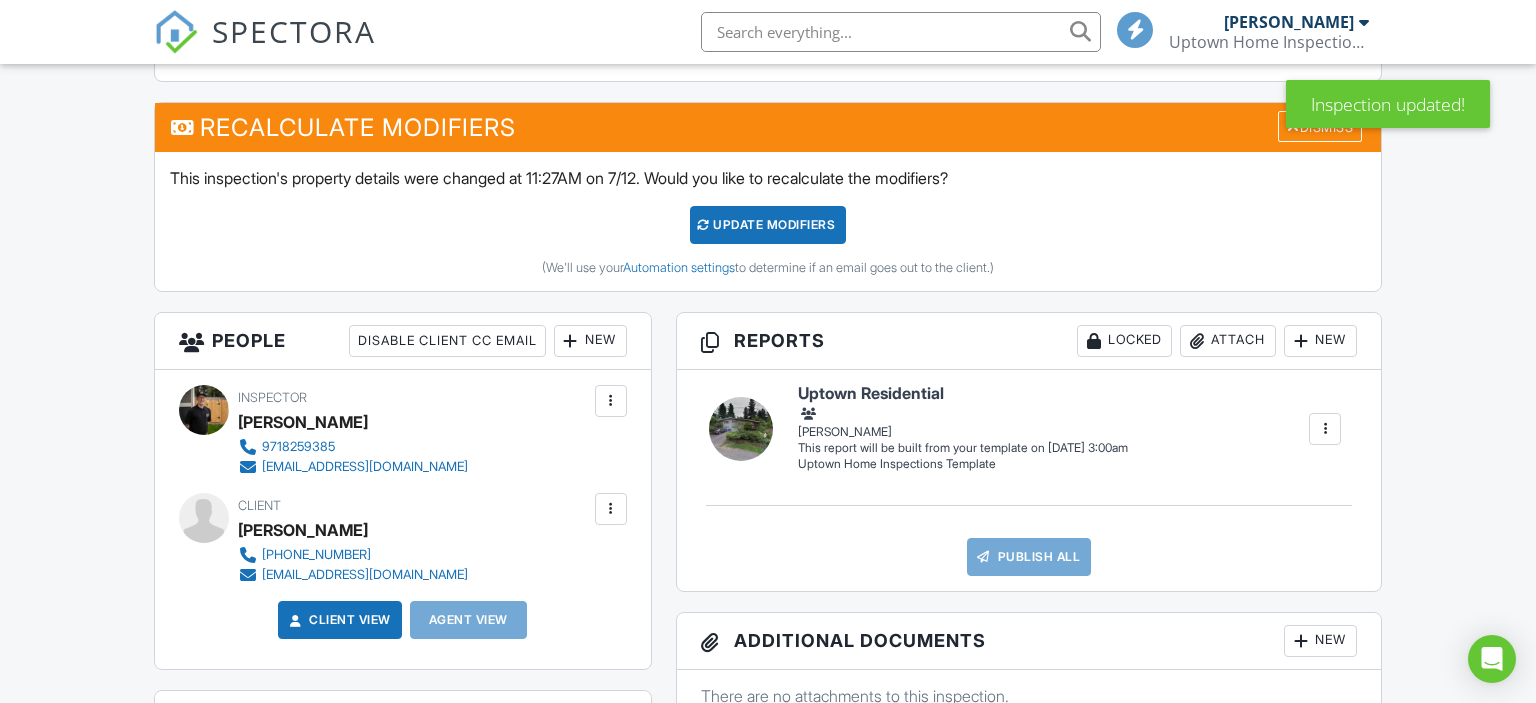 click at bounding box center (611, 401) 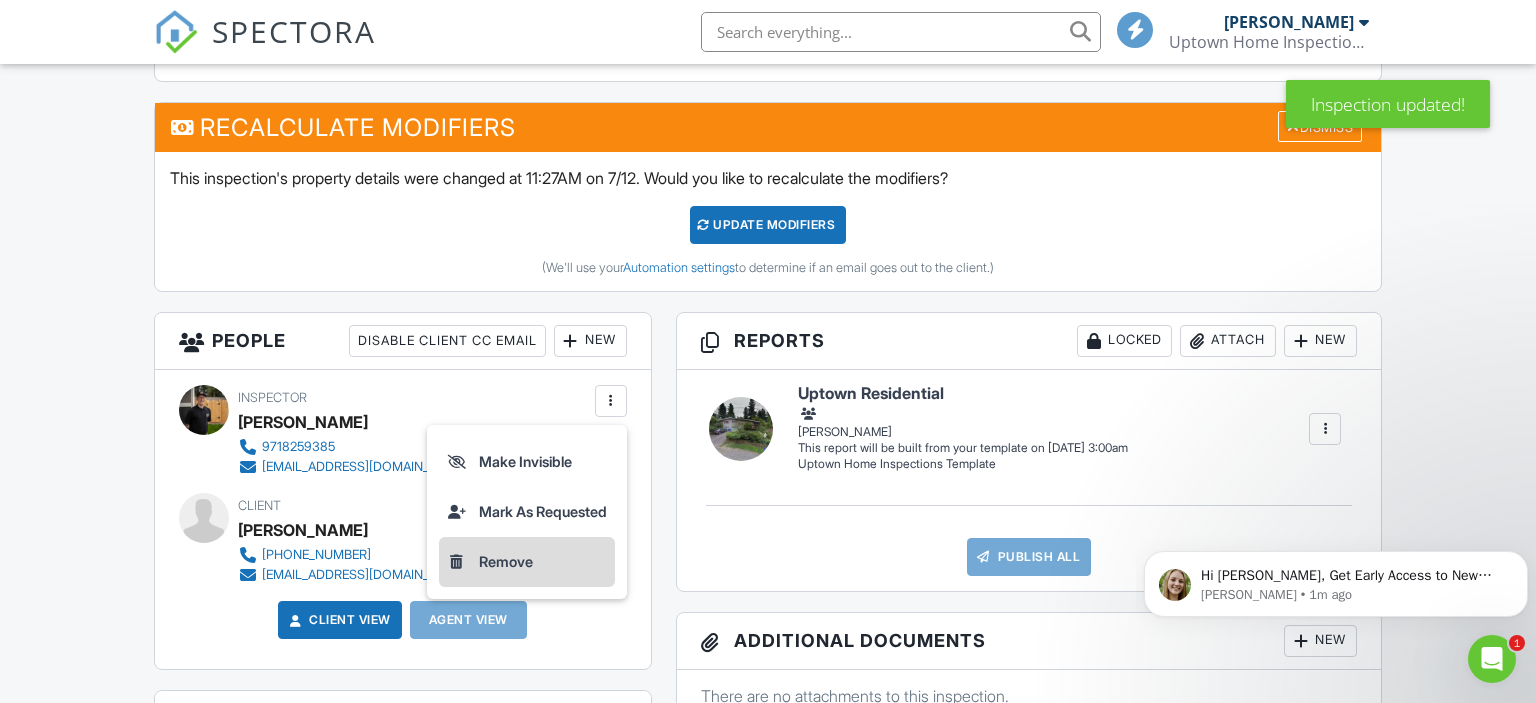 scroll, scrollTop: 0, scrollLeft: 0, axis: both 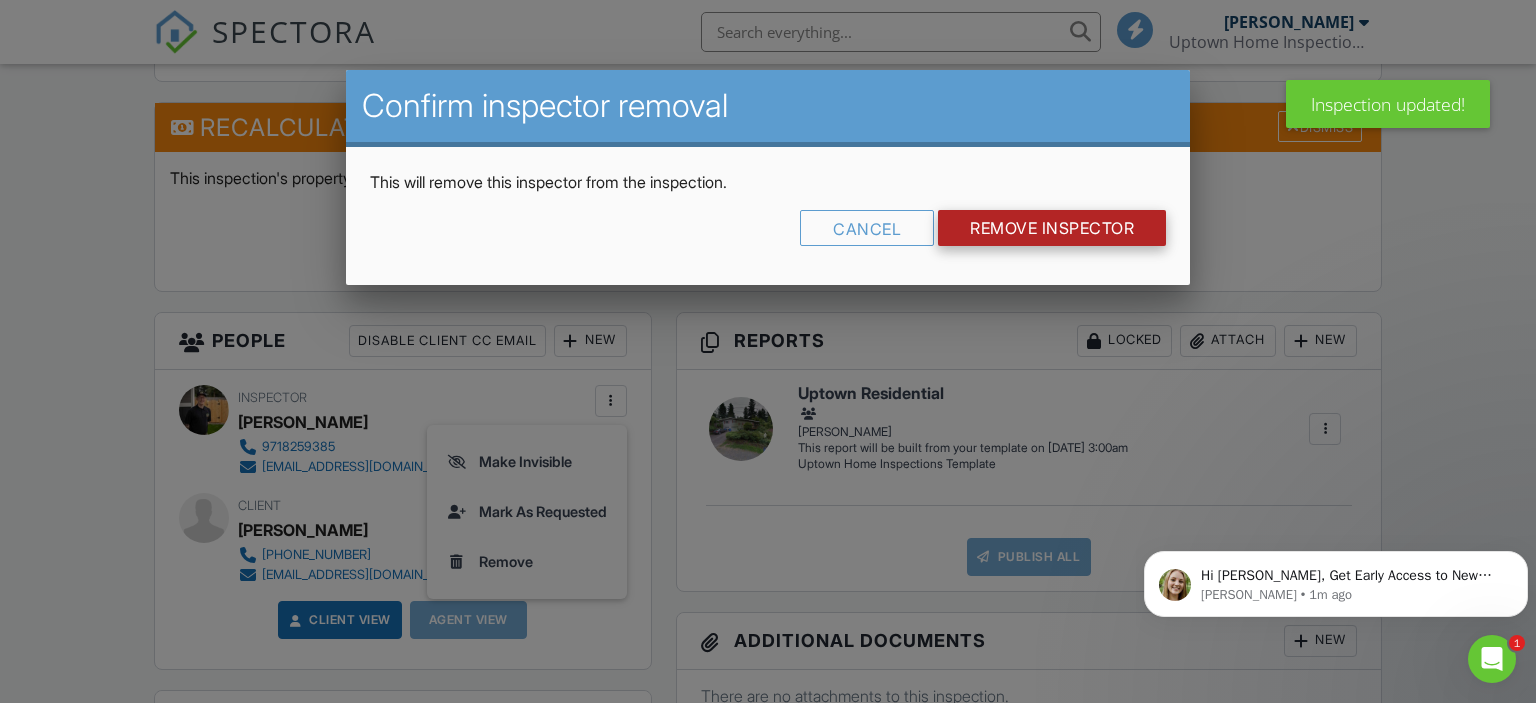 click on "Remove Inspector" at bounding box center (1052, 228) 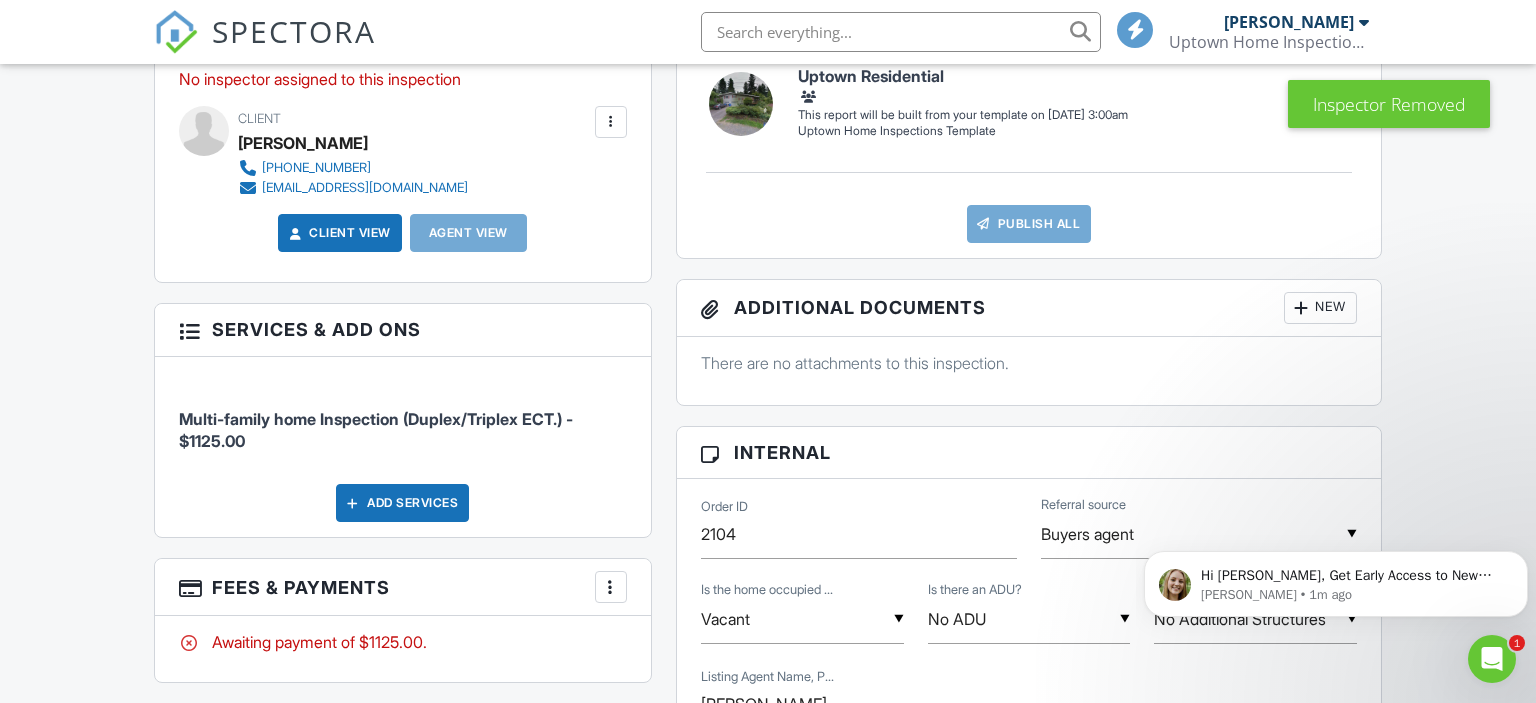 scroll, scrollTop: 844, scrollLeft: 0, axis: vertical 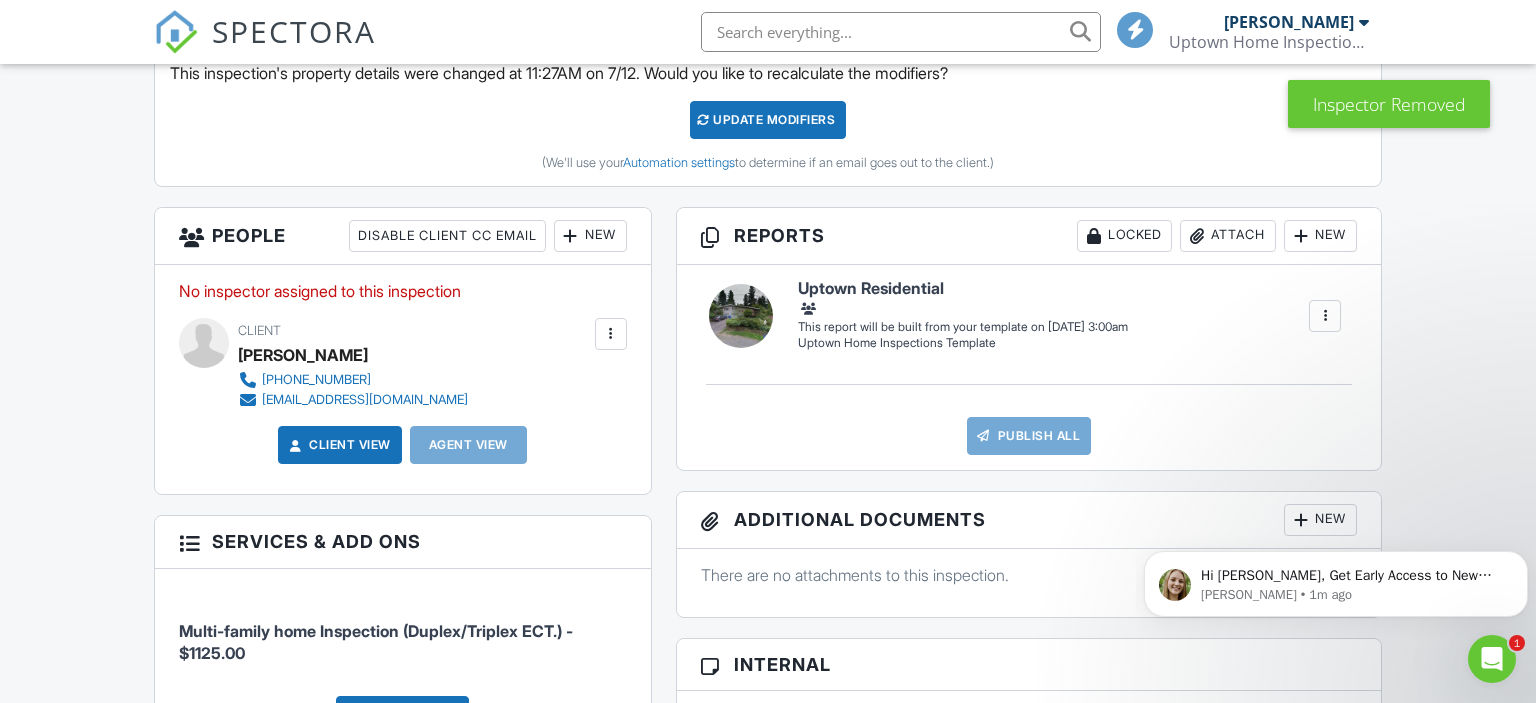 click at bounding box center [571, 236] 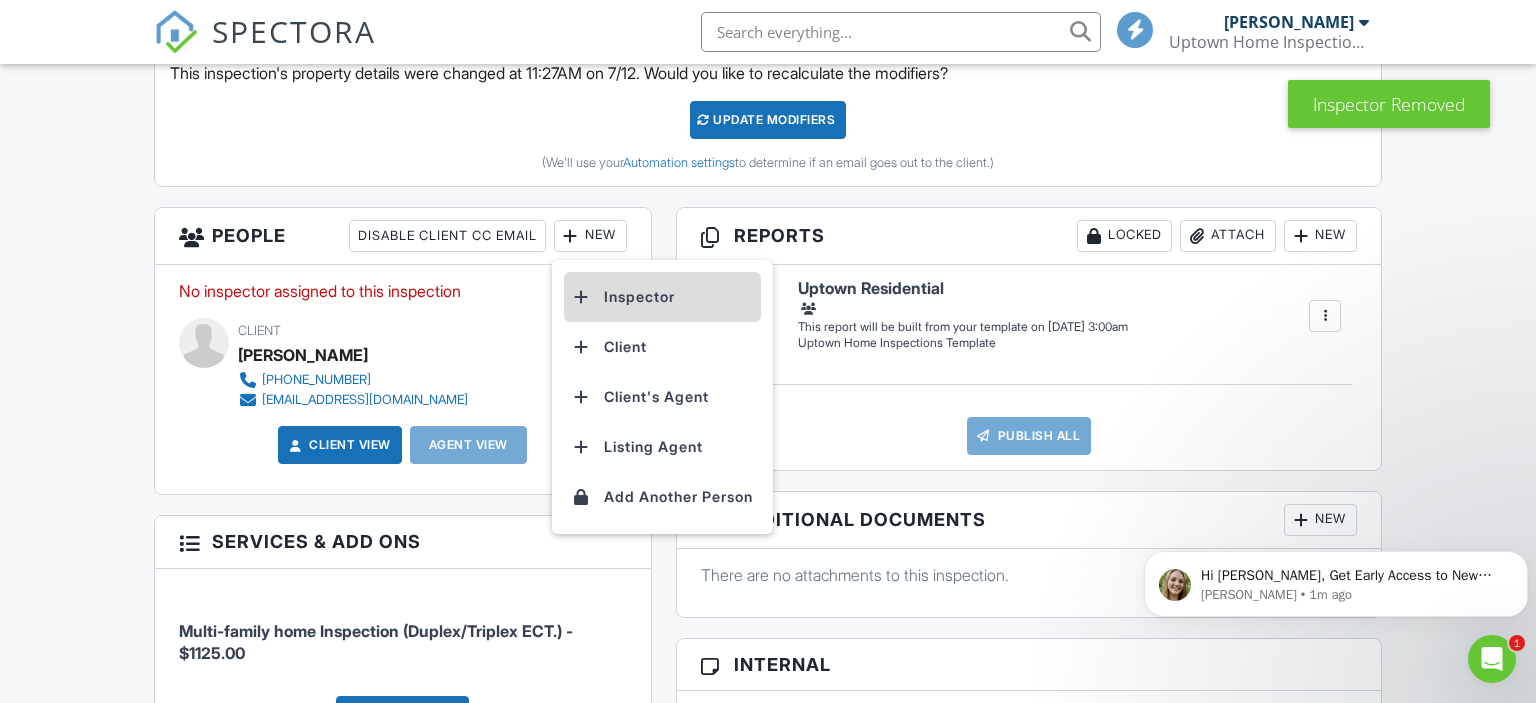 click on "Inspector" at bounding box center [662, 297] 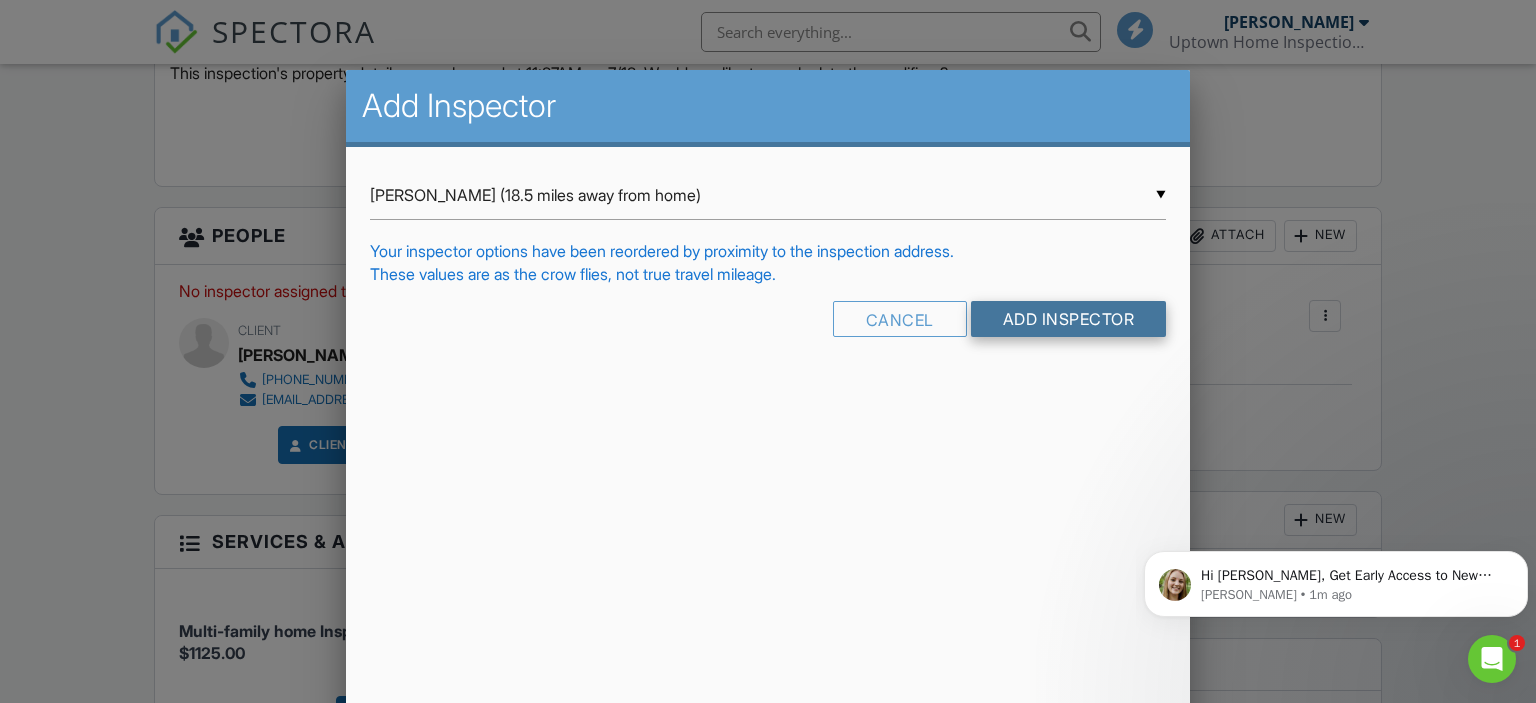 click on "Add Inspector" at bounding box center [1069, 319] 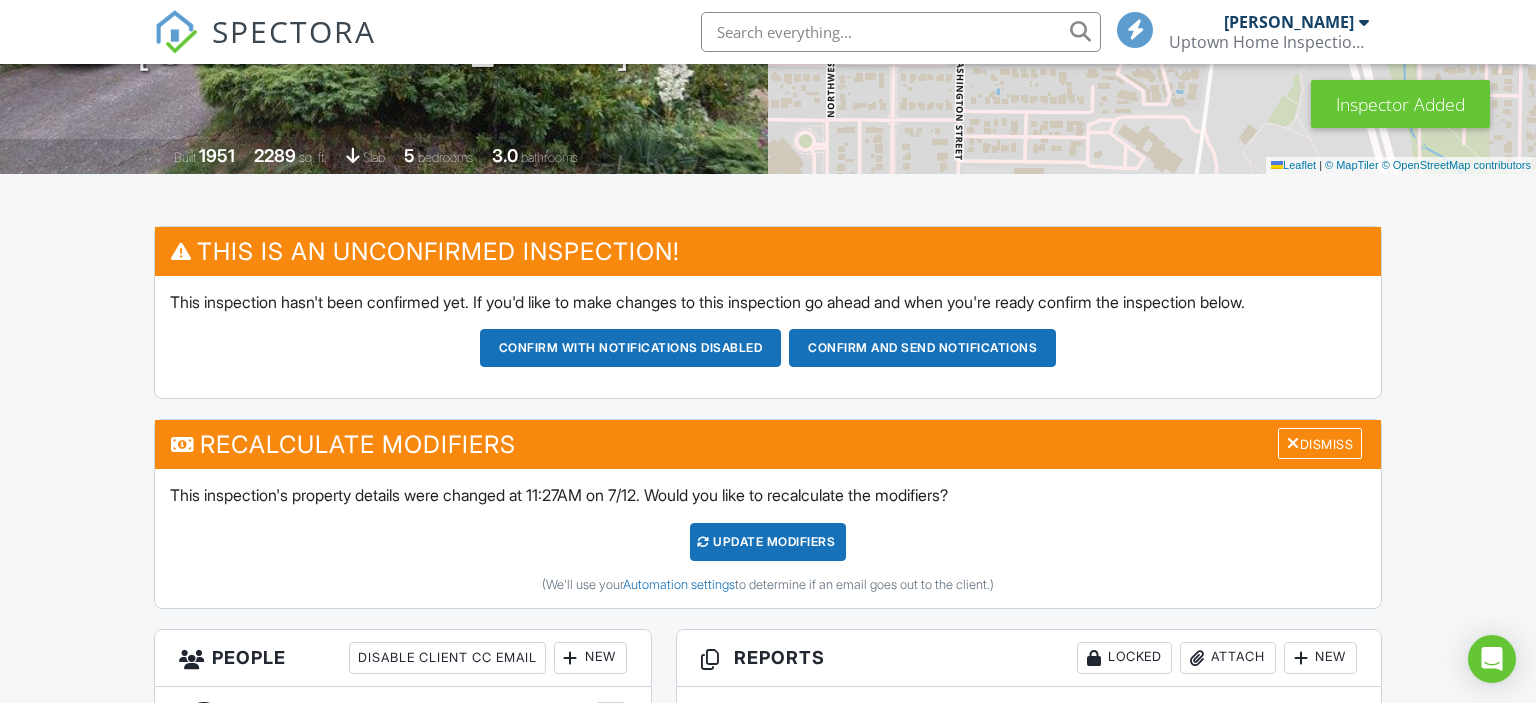 scroll, scrollTop: 633, scrollLeft: 0, axis: vertical 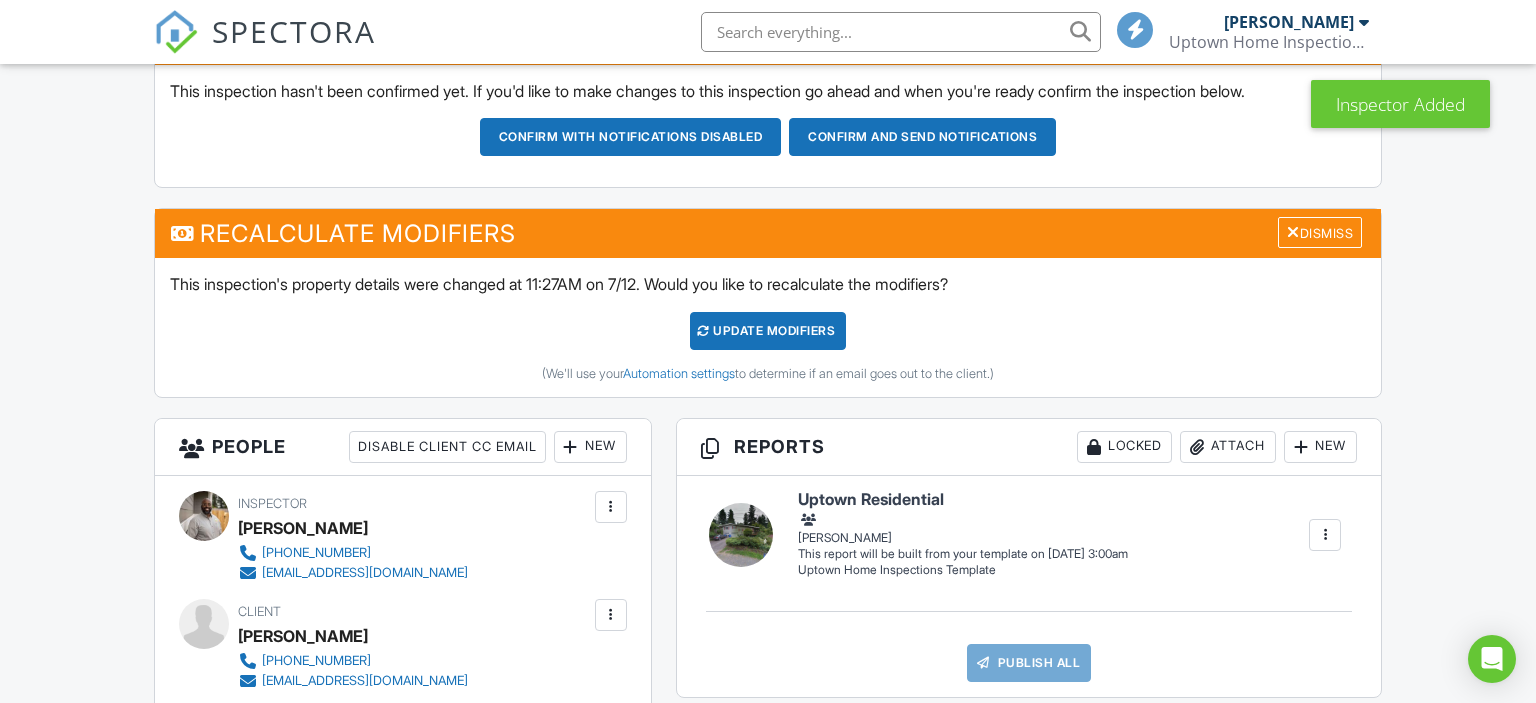 click on "UPDATE Modifiers" at bounding box center (768, 331) 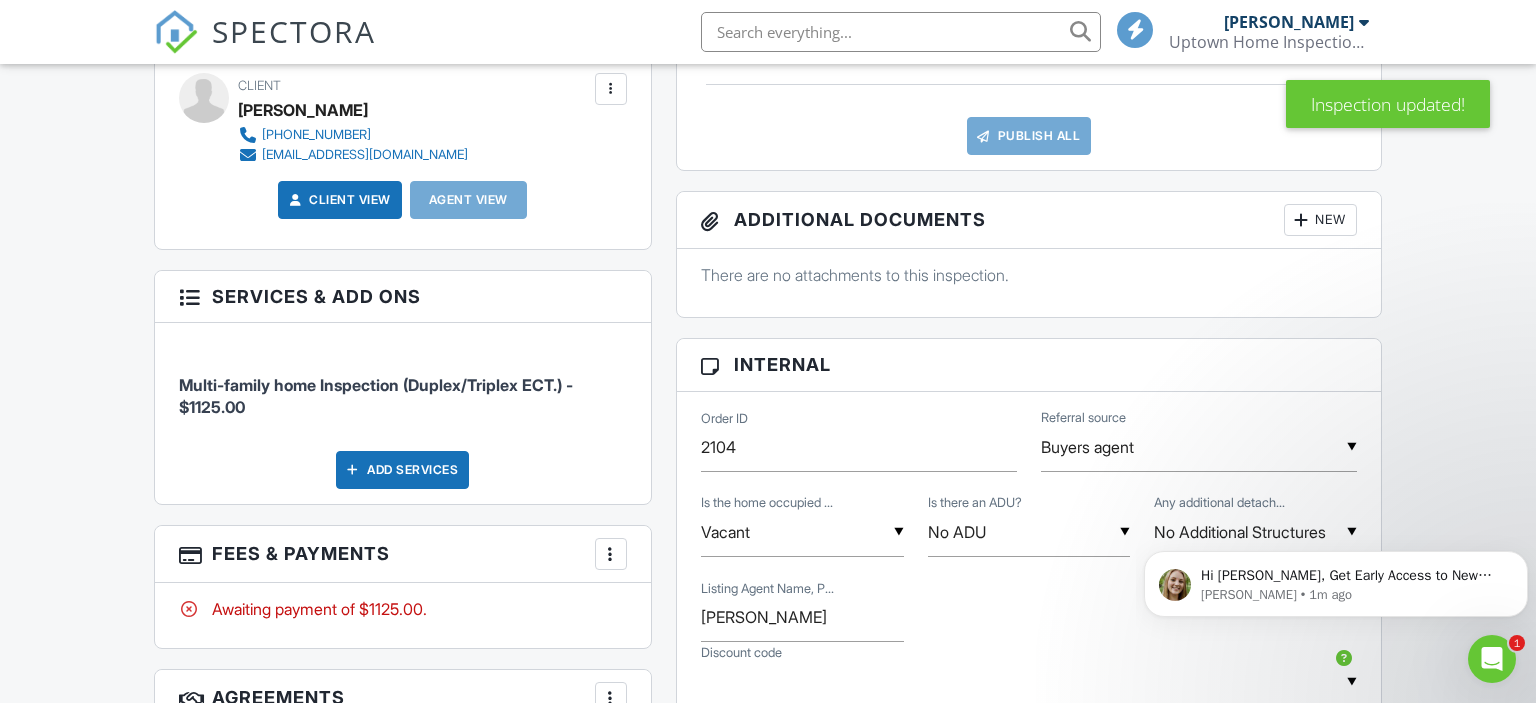 scroll, scrollTop: 1056, scrollLeft: 0, axis: vertical 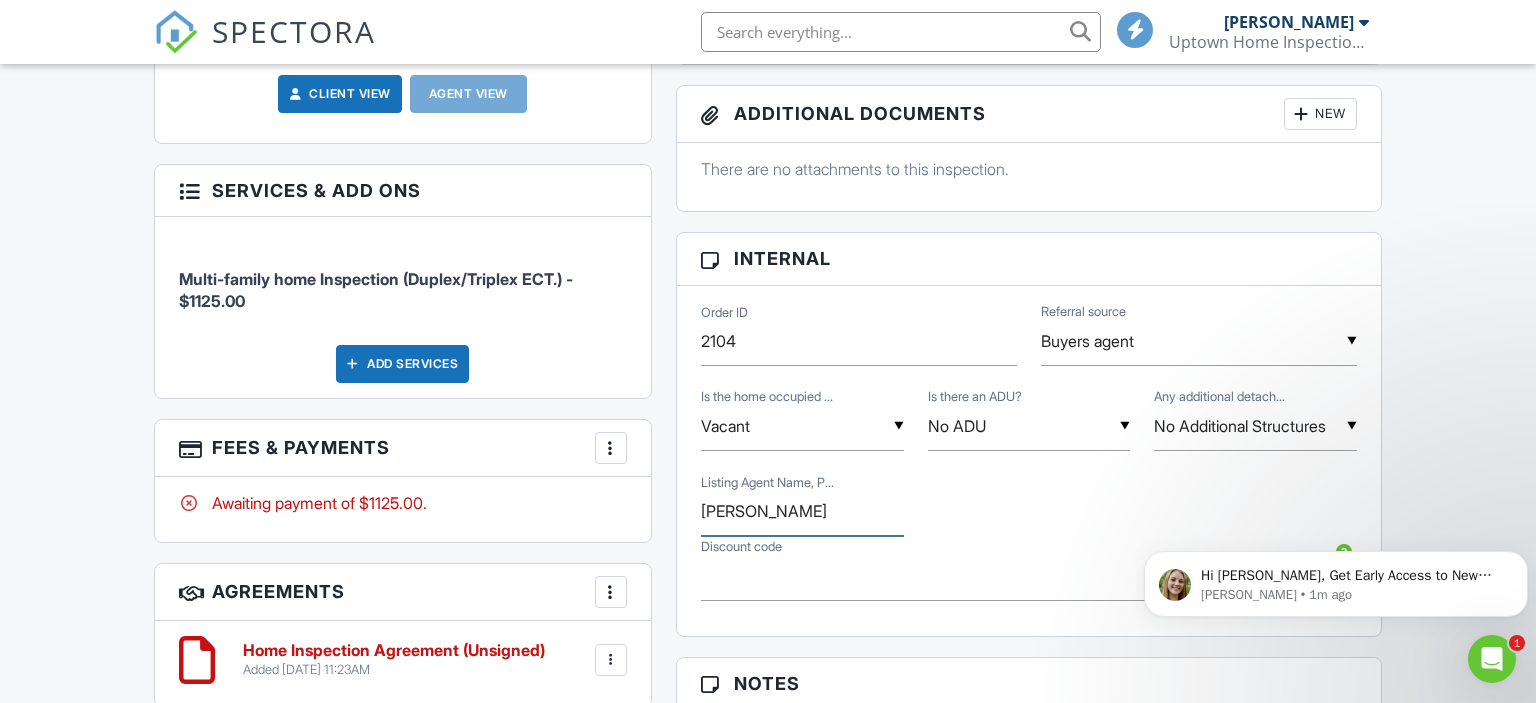 click on "[PERSON_NAME]" at bounding box center [802, 511] 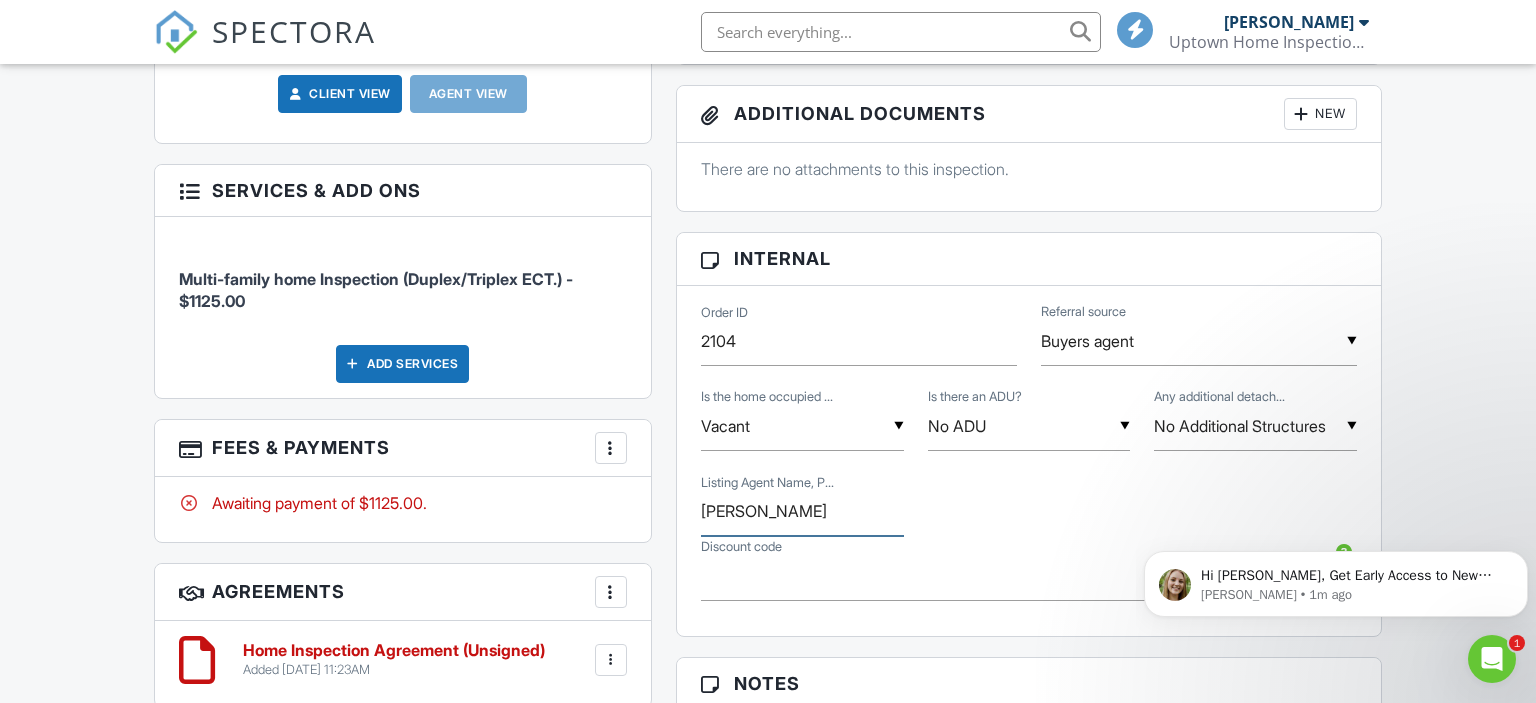 click on "[PERSON_NAME]" at bounding box center [802, 511] 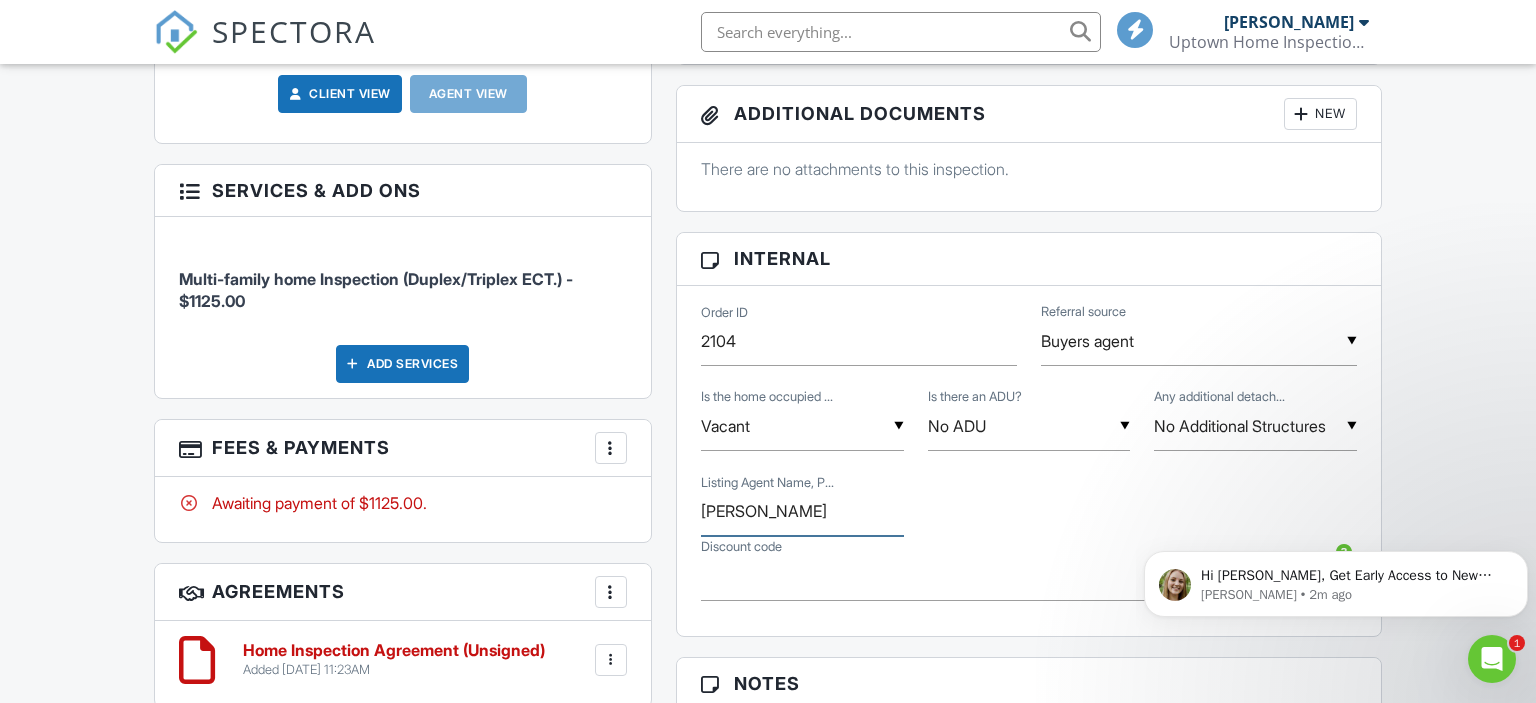 scroll, scrollTop: 1161, scrollLeft: 0, axis: vertical 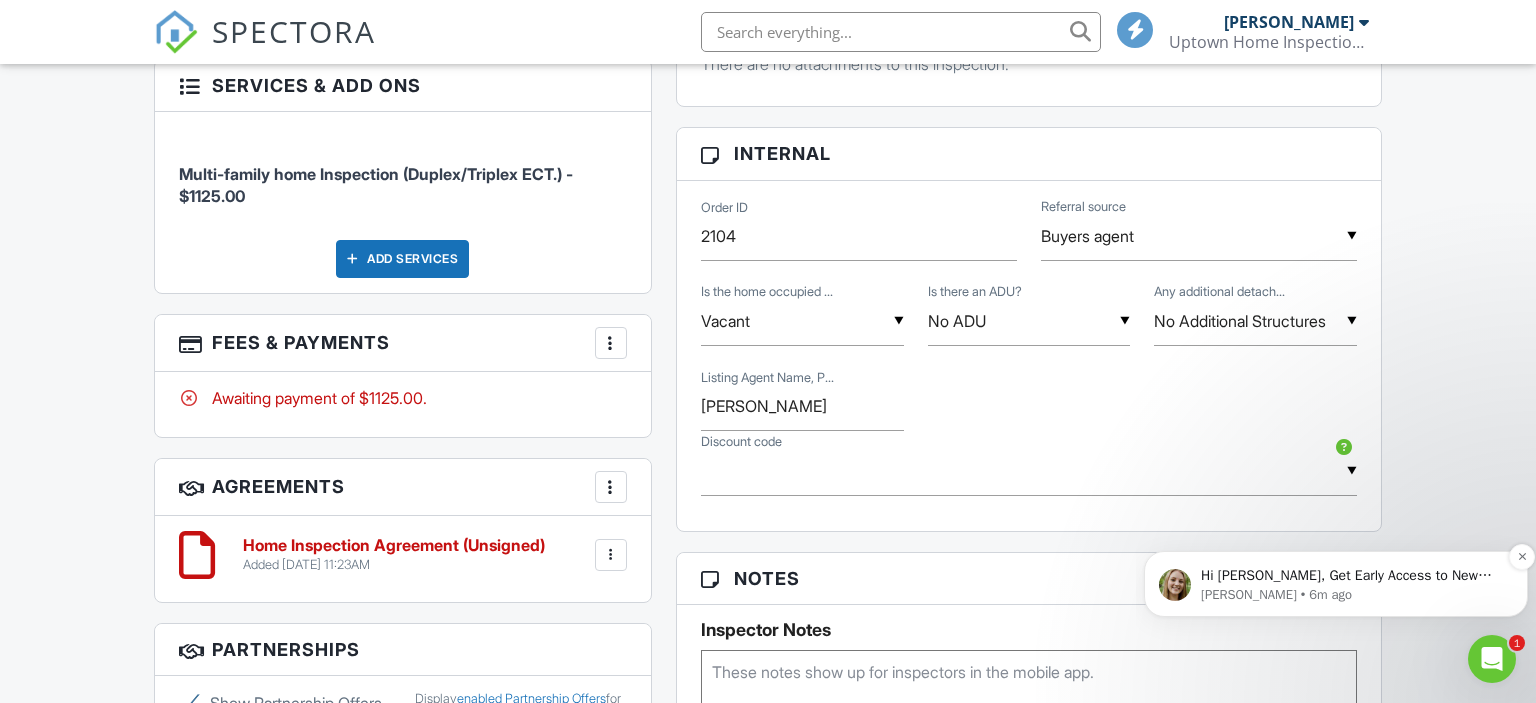 click on "Hi [PERSON_NAME], Get Early Access to New Report Writing Features &amp; Updates Want to be the first to try [PERSON_NAME]’s latest updates? Join our early access group and be the first to use new features before they’re released. Features and updates coming soon that you will get early access to include: Update: The upgraded Rapid Fire Camera, New: Photo preview before adding images to a report, New: The .5 camera lens" at bounding box center (1352, 576) 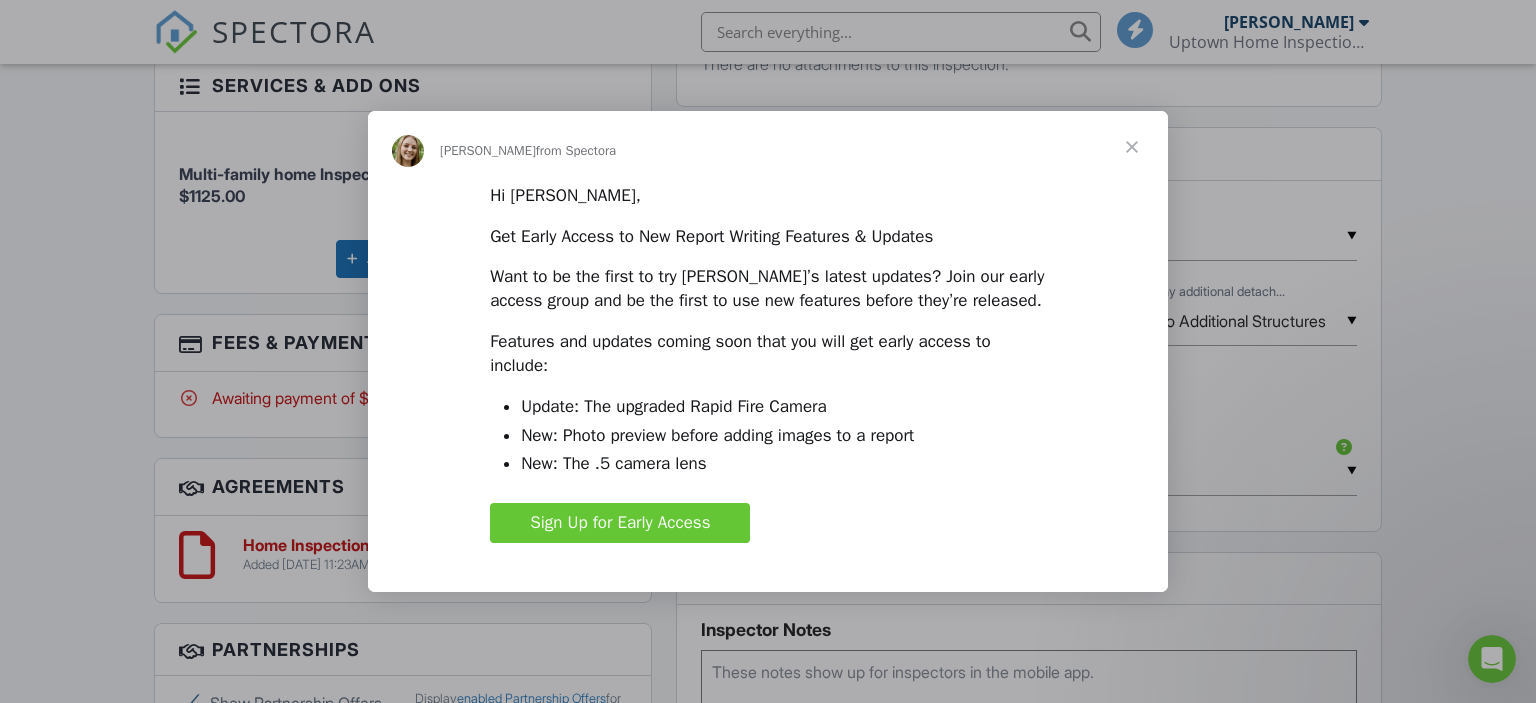 scroll, scrollTop: 0, scrollLeft: 0, axis: both 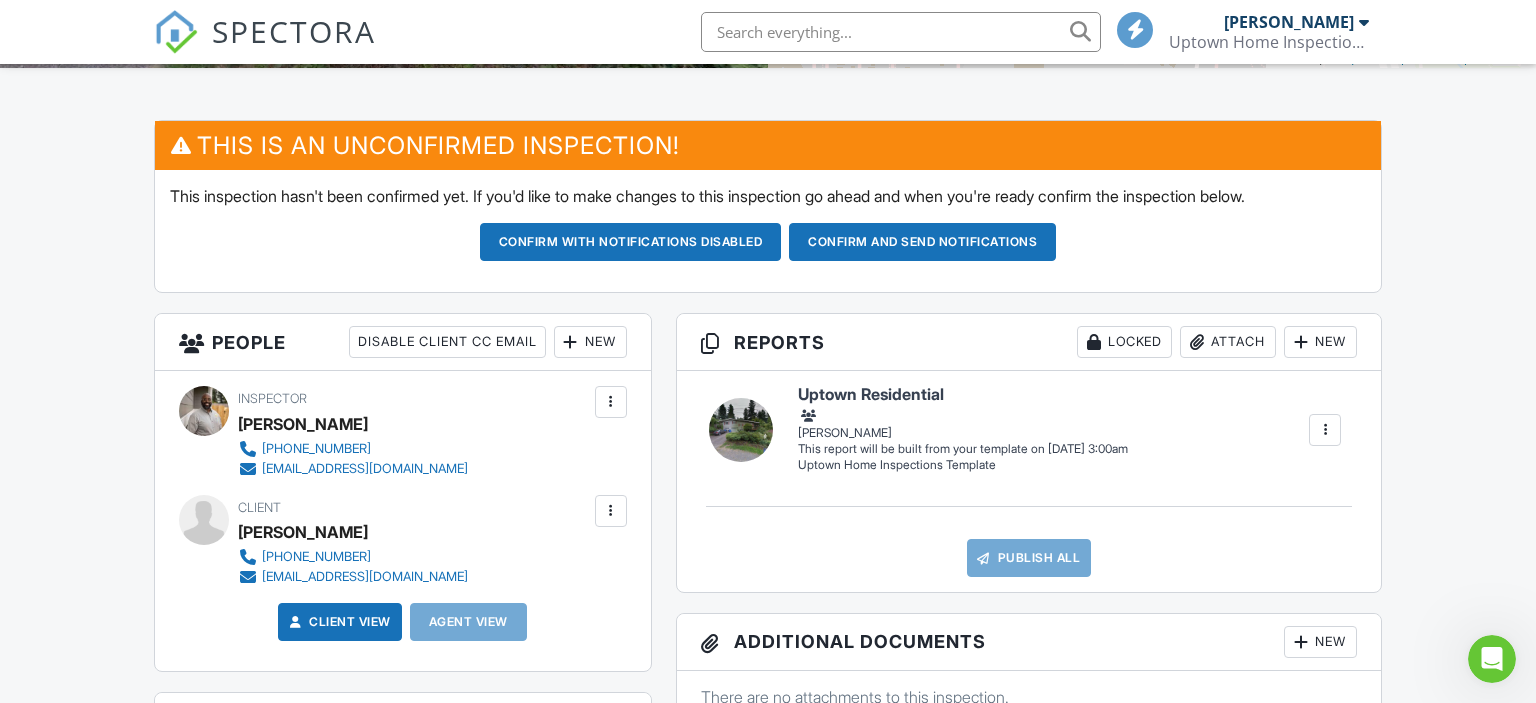 click on "Dashboard
New Inspection
Inspections
Templates
Payouts
Payments
Metrics
Billing
Unconfirmed
Data
Automations
Reporting
Settings
Profile
Team
Contacts
Email Queue
Text Queue
Support Center
Inspection Details
Client View
More
Property Details
Reschedule
Reorder / Copy
Share
Cancel
Delete
Print Order
Convert to V10
Enable Pass on CC Fees
View Change Log
07/15/2025  8:30 am
- 12:30 pm
4522 Pacific Ave
Vancouver, WA 98663
Built
1951
2289
sq. ft.
slab
5
bedrooms
3.0
bathrooms
+ −  Leaflet   |   © MapTiler   © OpenStreetMap contributors
This is an Unconfirmed Inspection!" at bounding box center [768, 945] 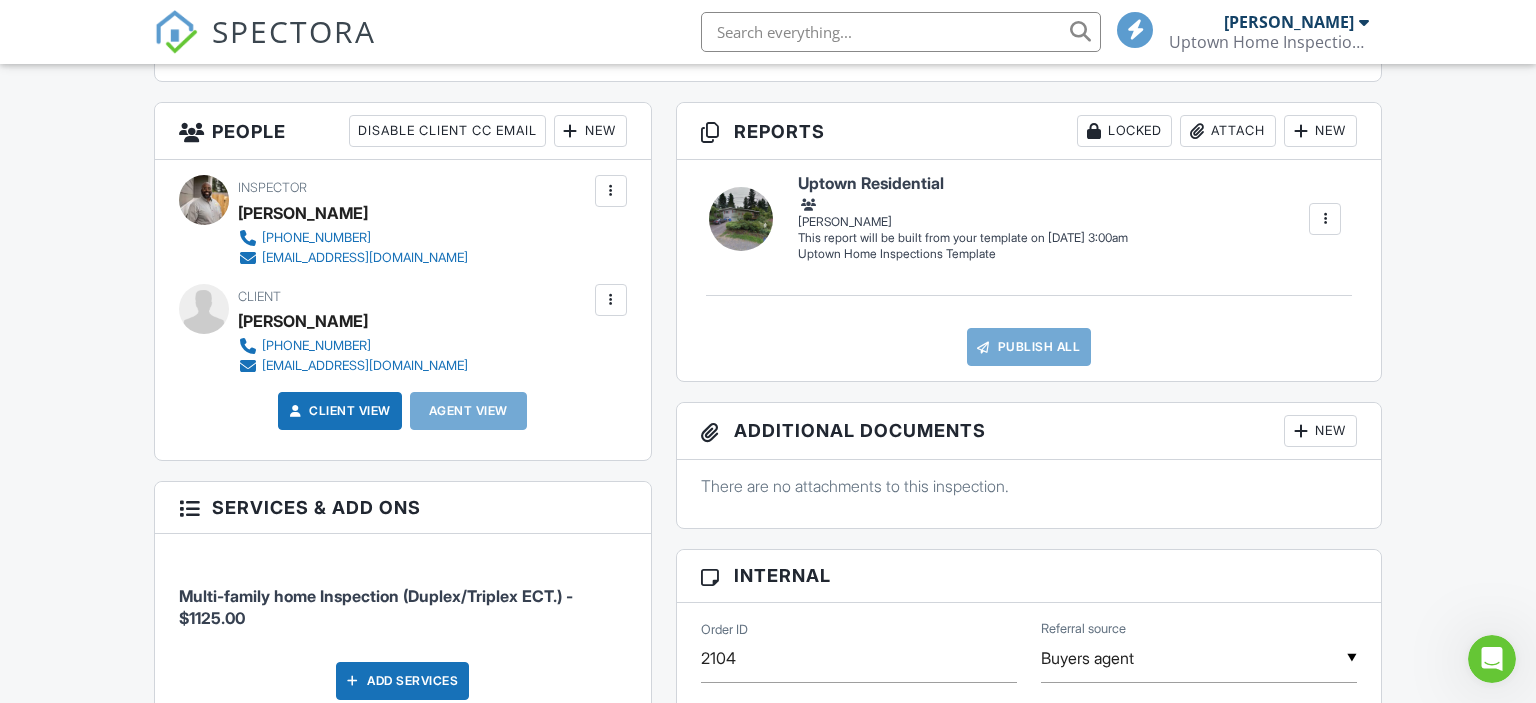 scroll, scrollTop: 633, scrollLeft: 0, axis: vertical 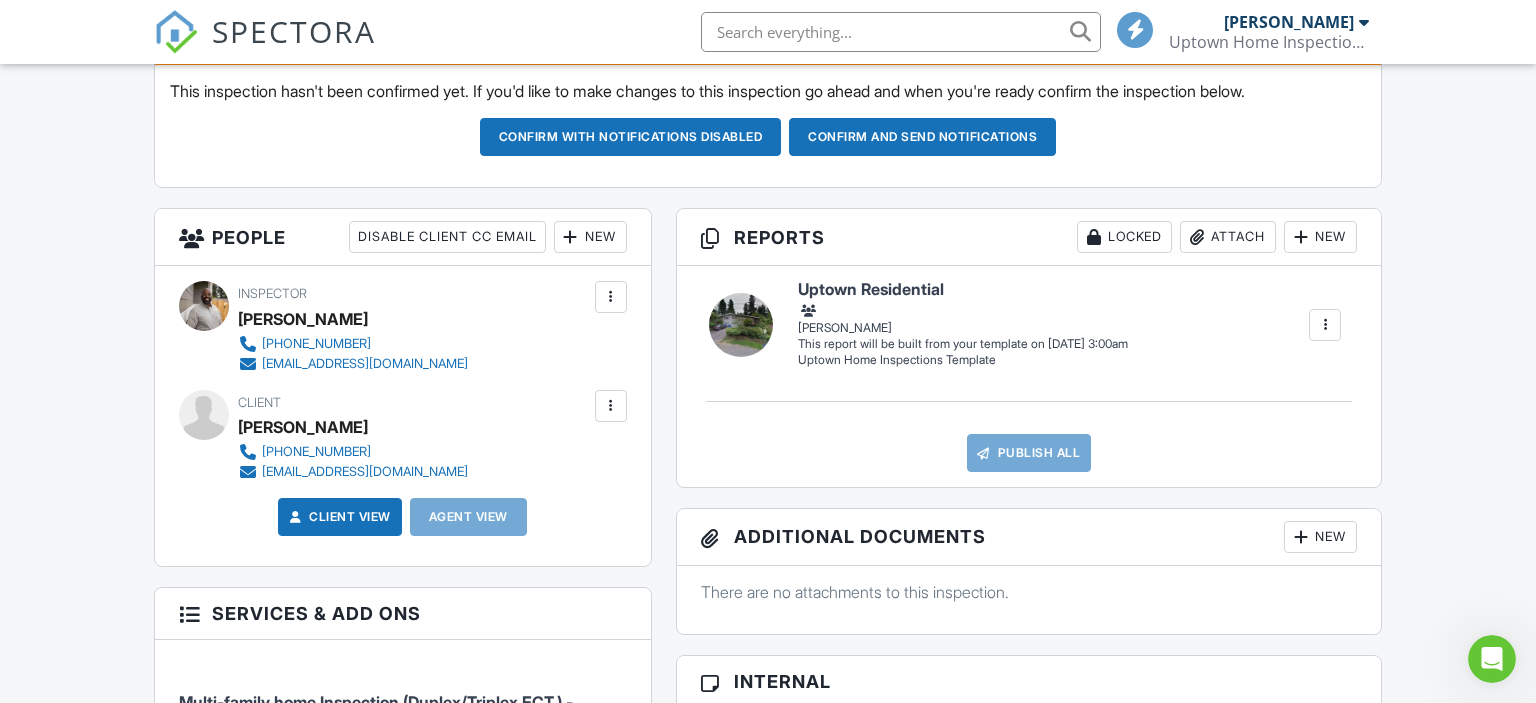 click on "New" at bounding box center (590, 237) 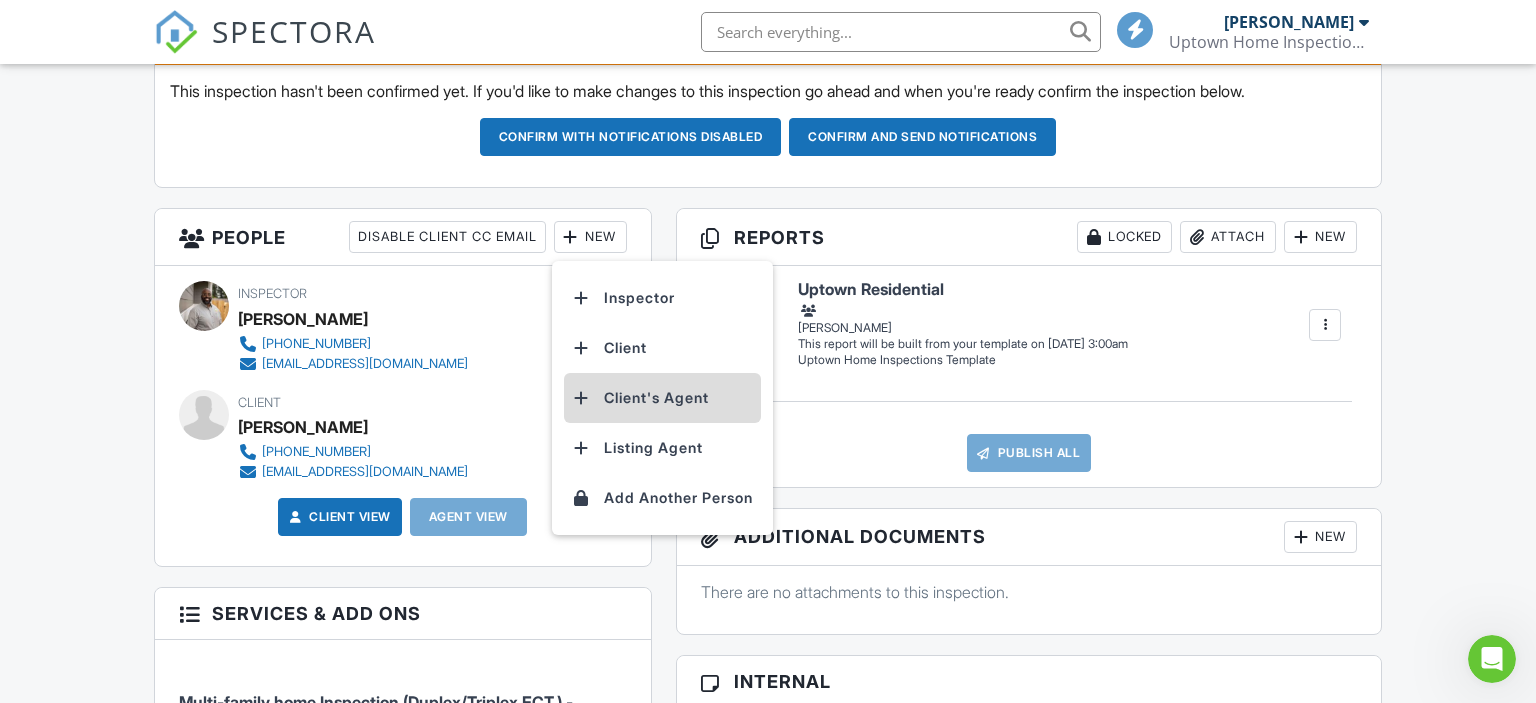 click on "Client's Agent" at bounding box center (662, 398) 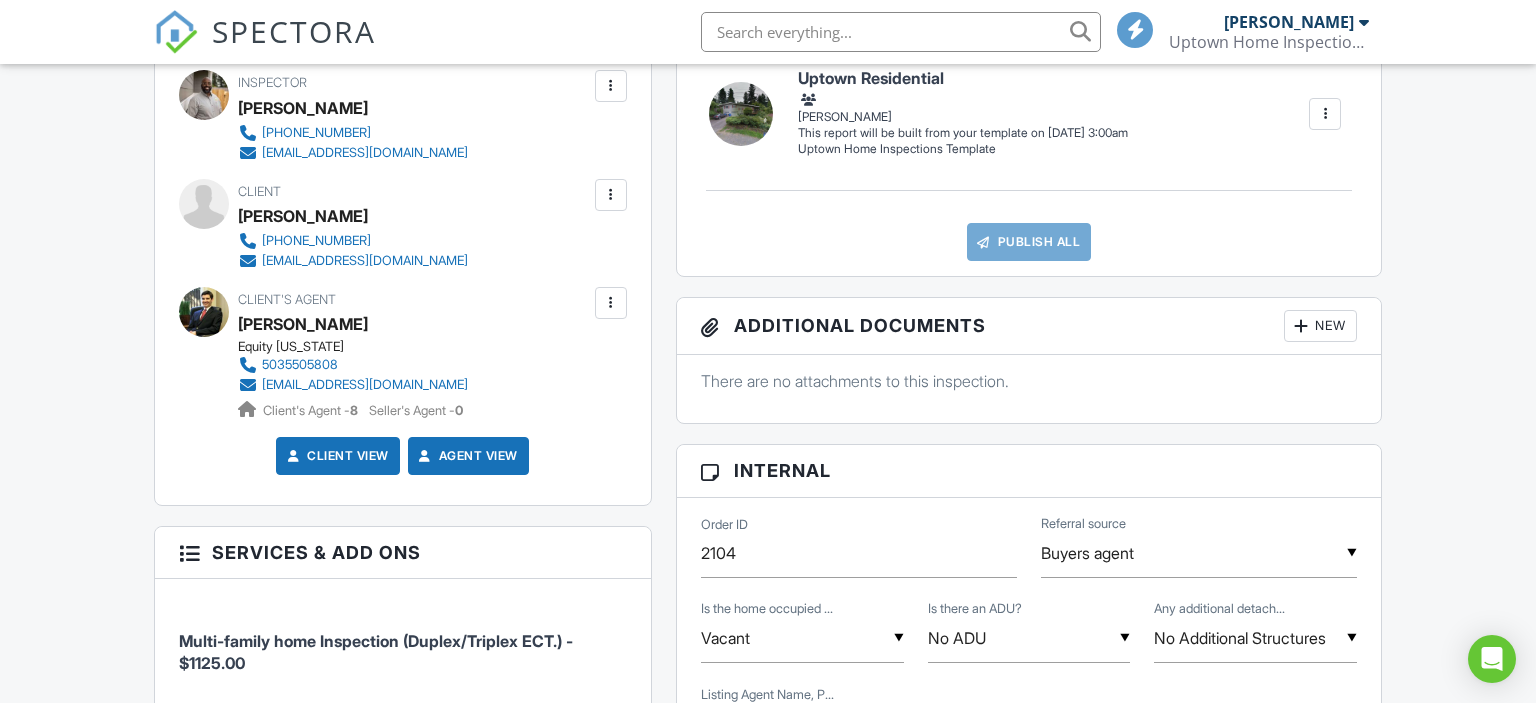 scroll, scrollTop: 316, scrollLeft: 0, axis: vertical 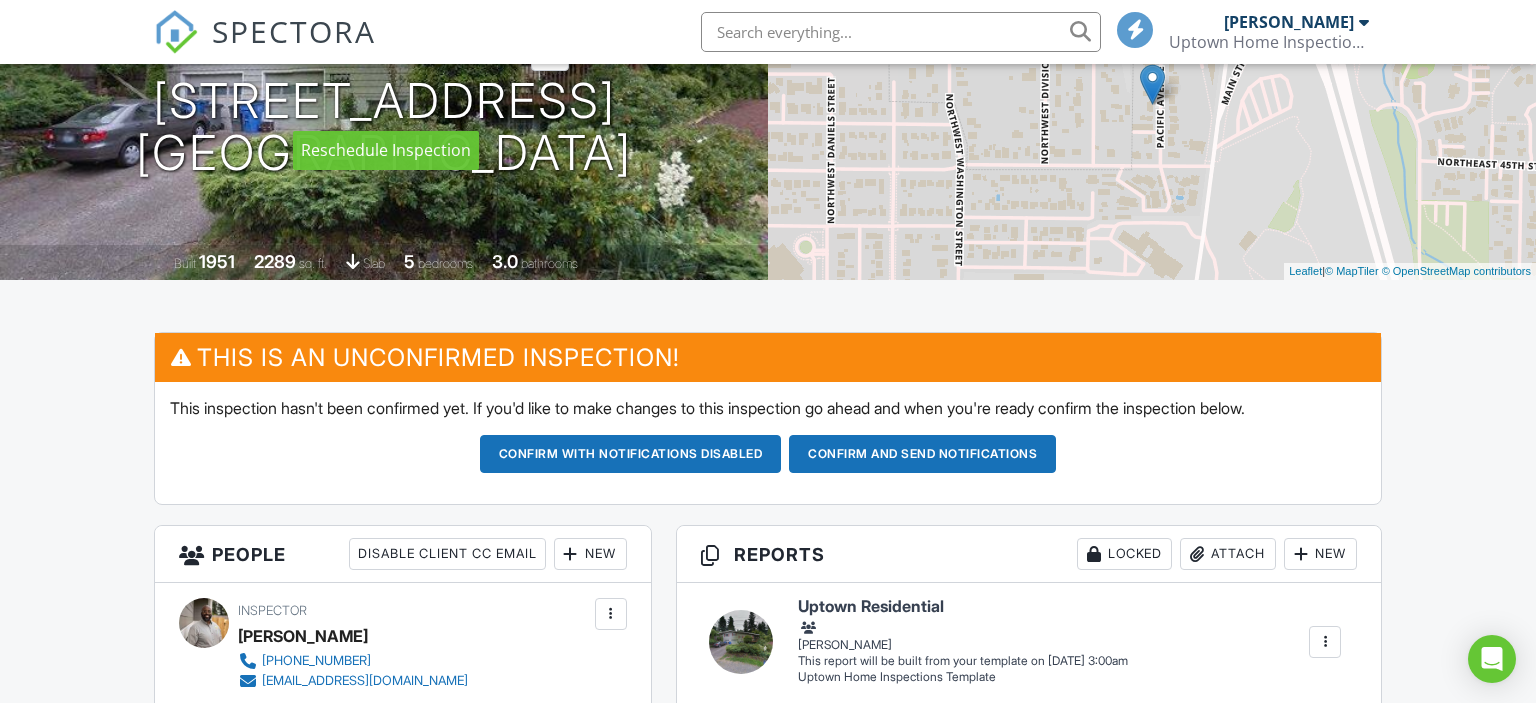 click on "07/15/2025  8:30 am
- 12:30 pm" at bounding box center [384, 42] 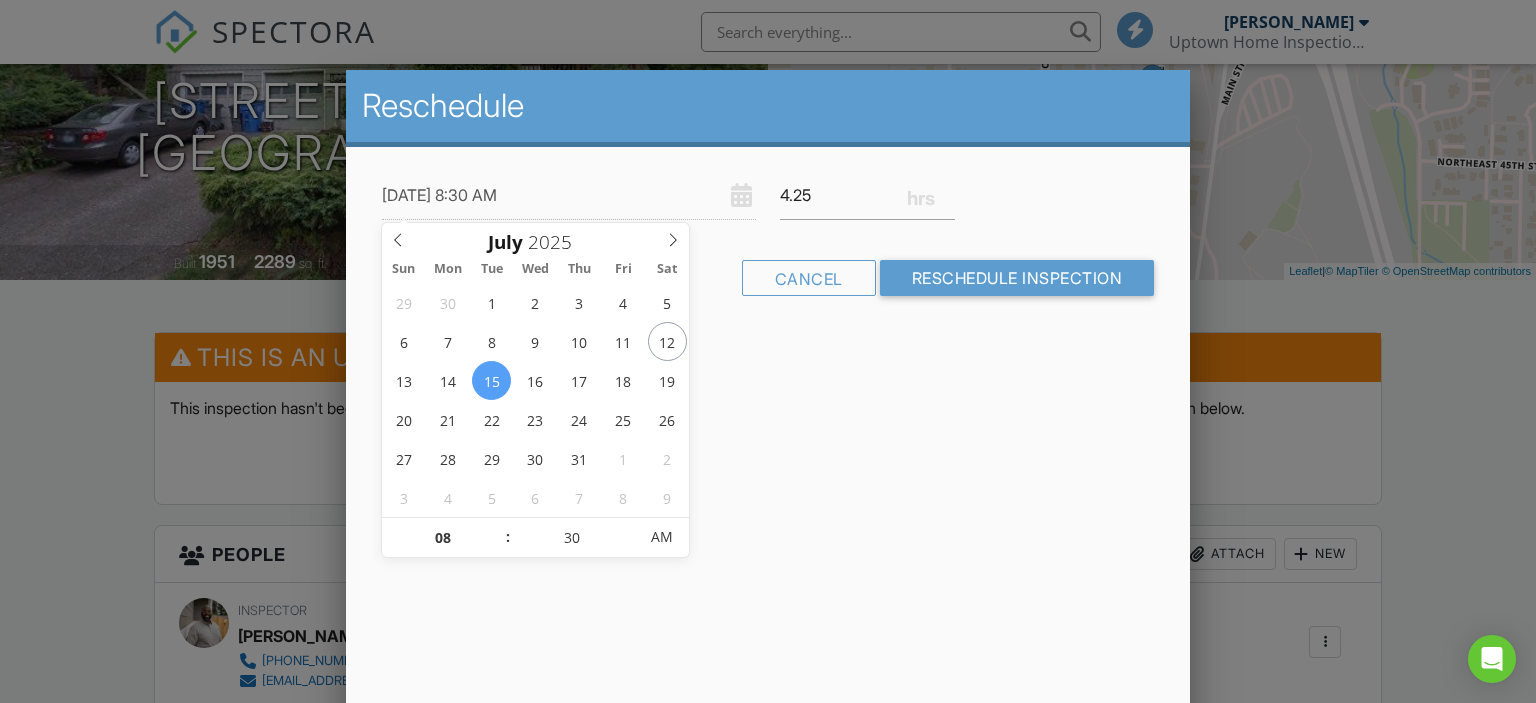 click on "4.25" at bounding box center [867, 195] 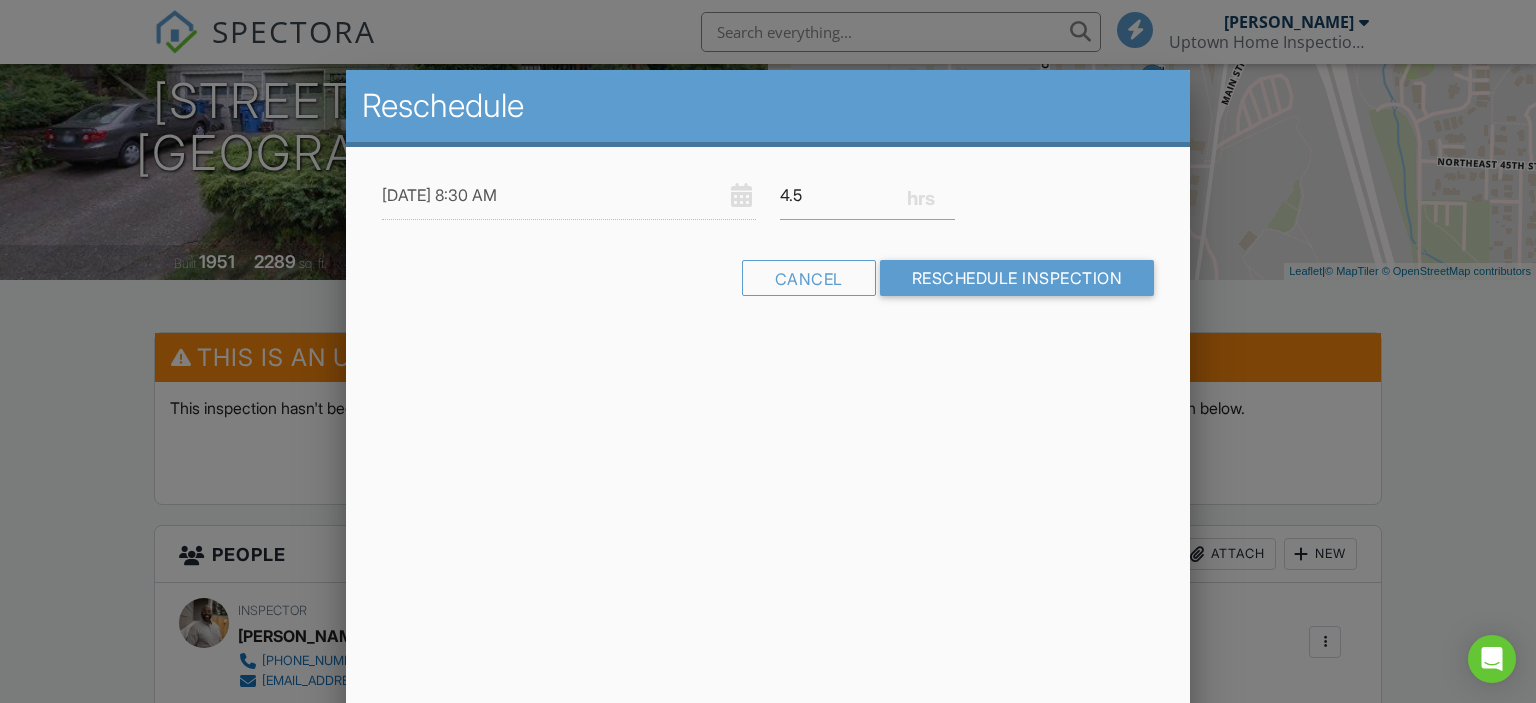 click on "4.5" at bounding box center (867, 195) 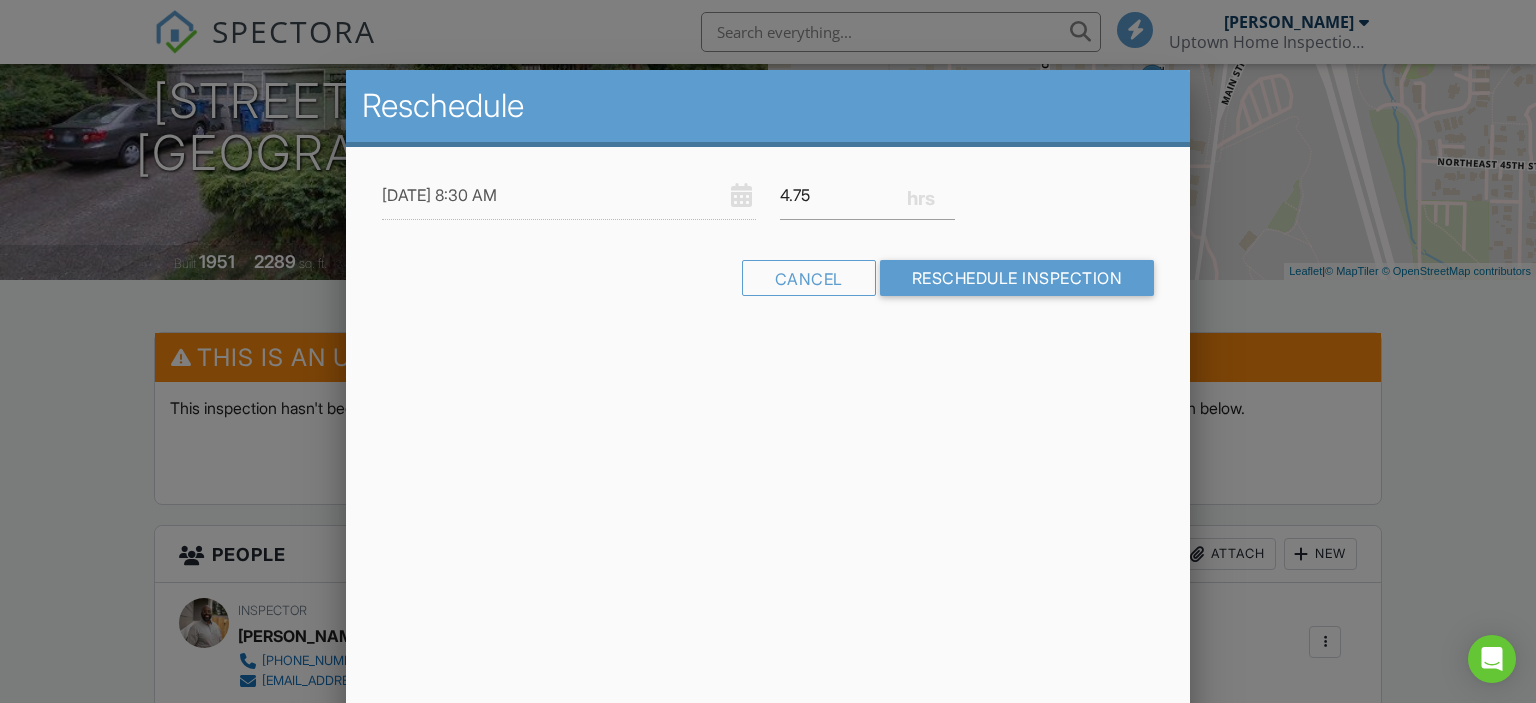click on "4.75" at bounding box center (867, 195) 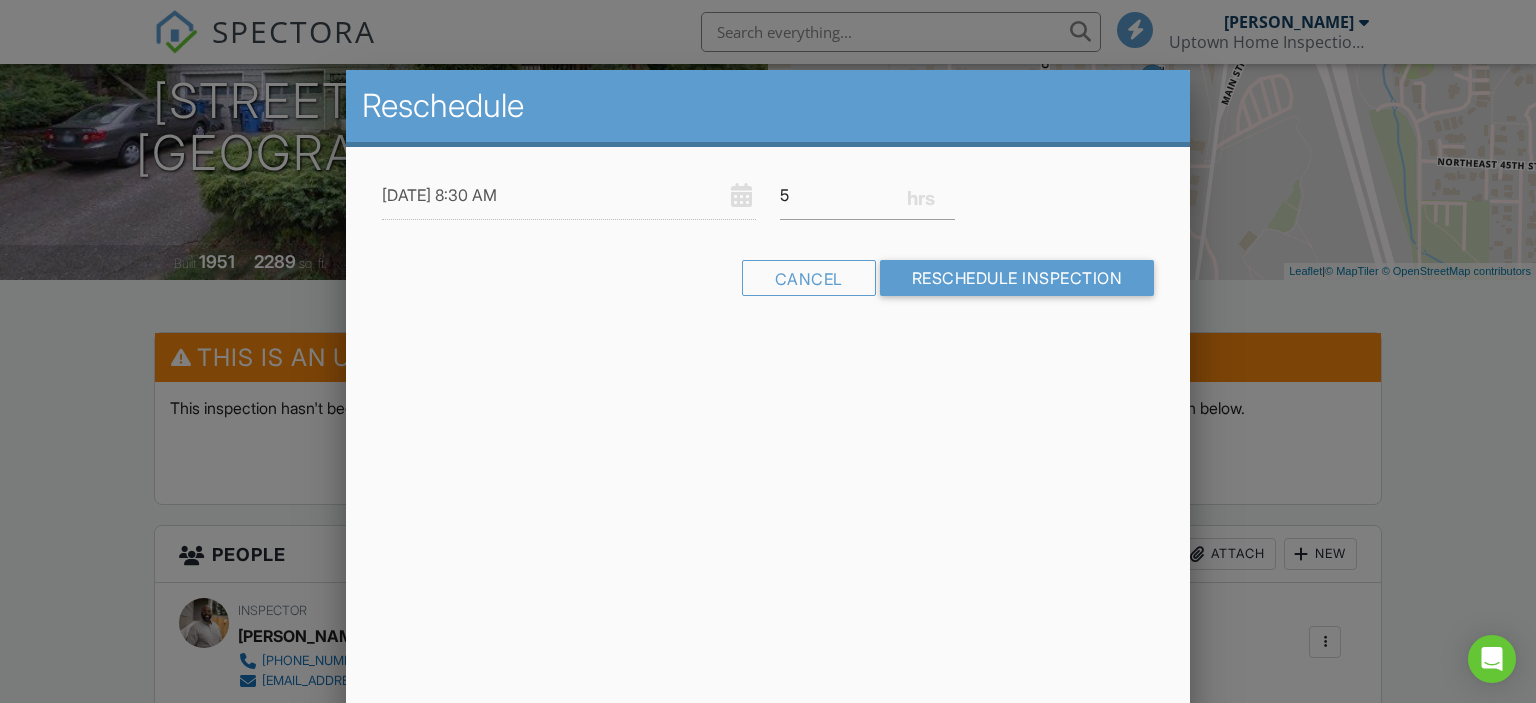 type on "5" 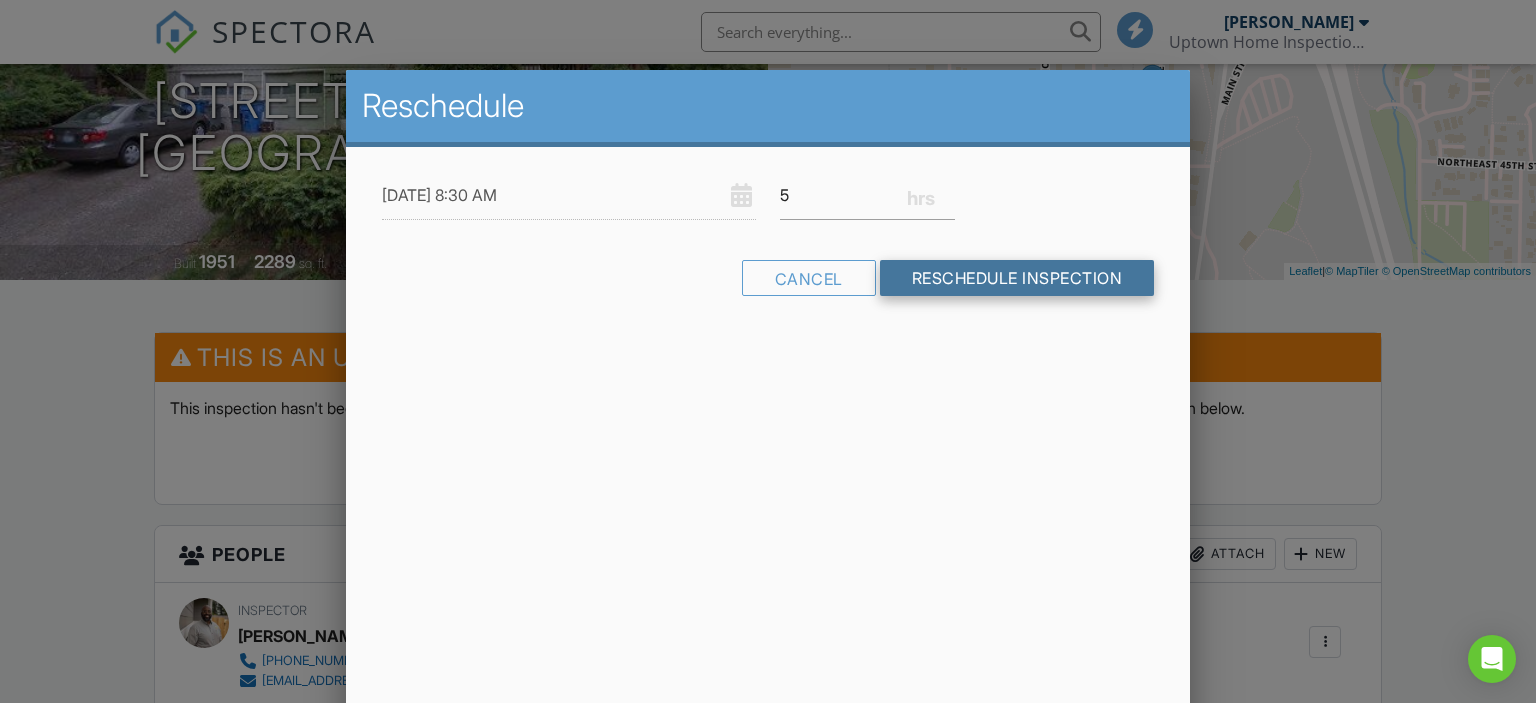 click on "Reschedule Inspection" at bounding box center (1017, 278) 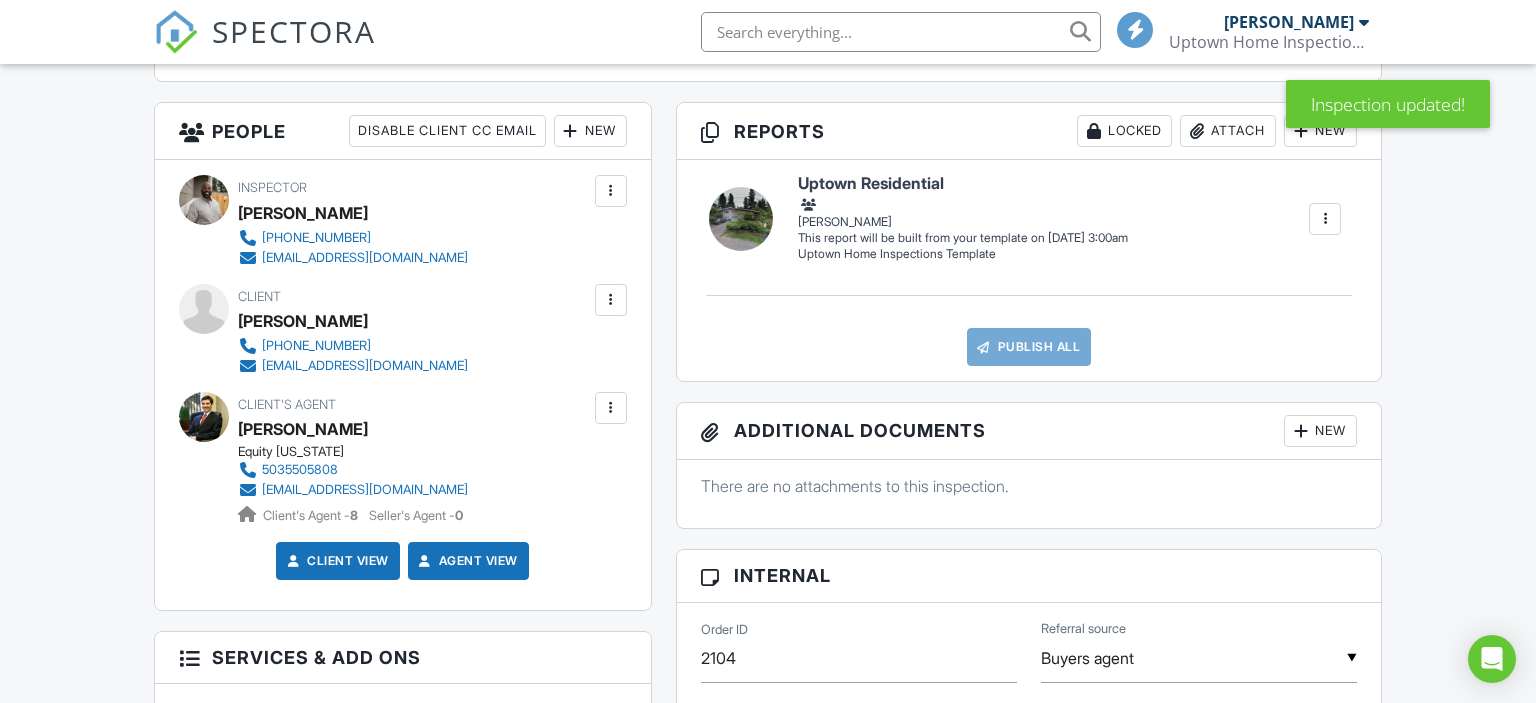 scroll, scrollTop: 528, scrollLeft: 0, axis: vertical 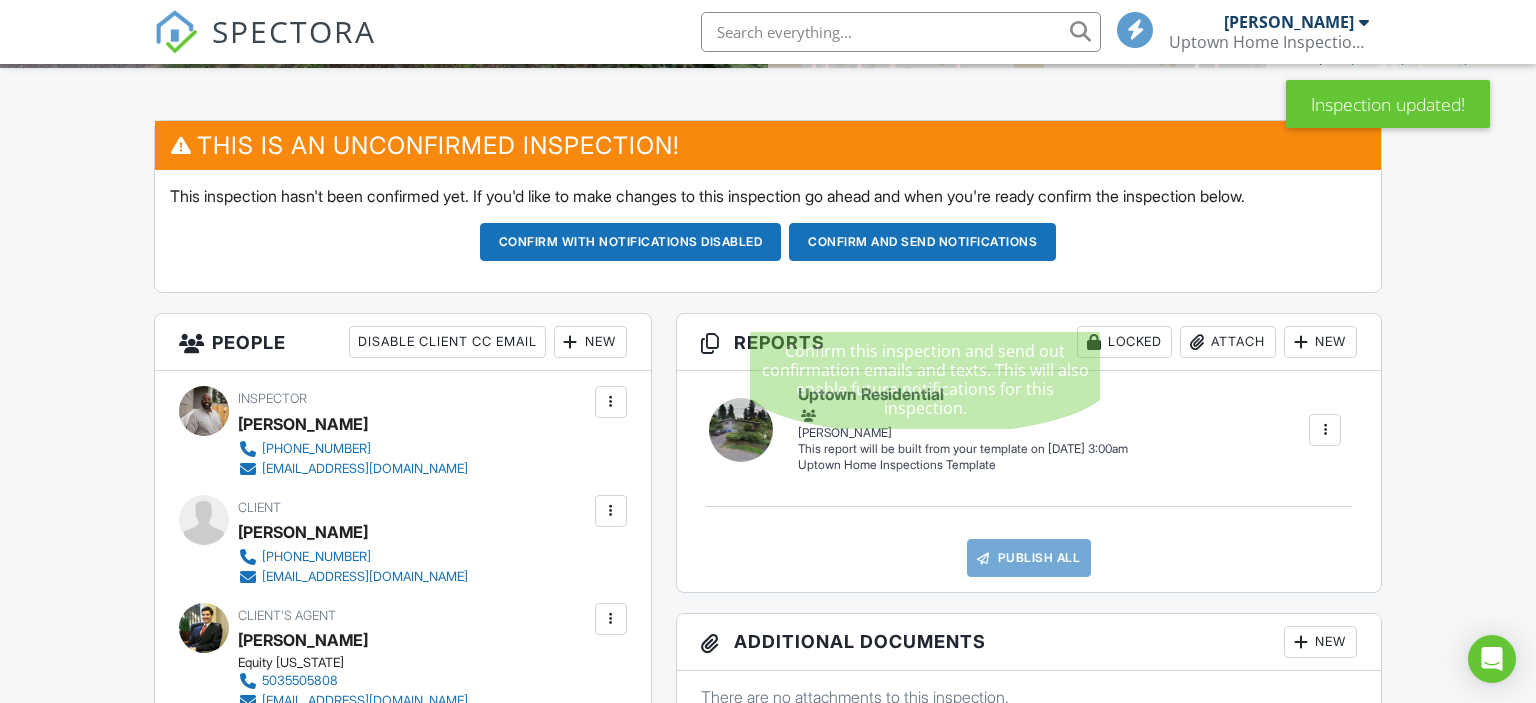 click on "Confirm and send notifications" at bounding box center [631, 242] 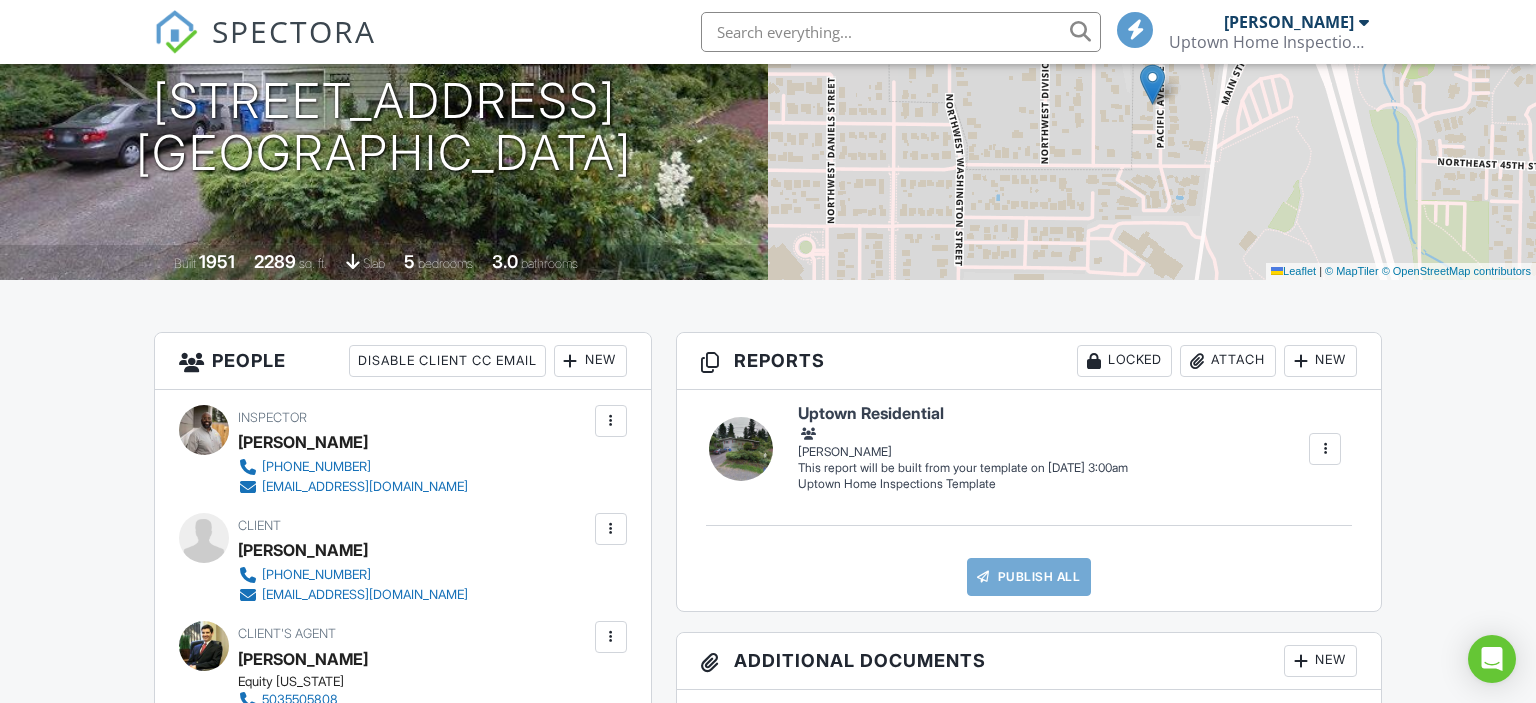 scroll, scrollTop: 0, scrollLeft: 0, axis: both 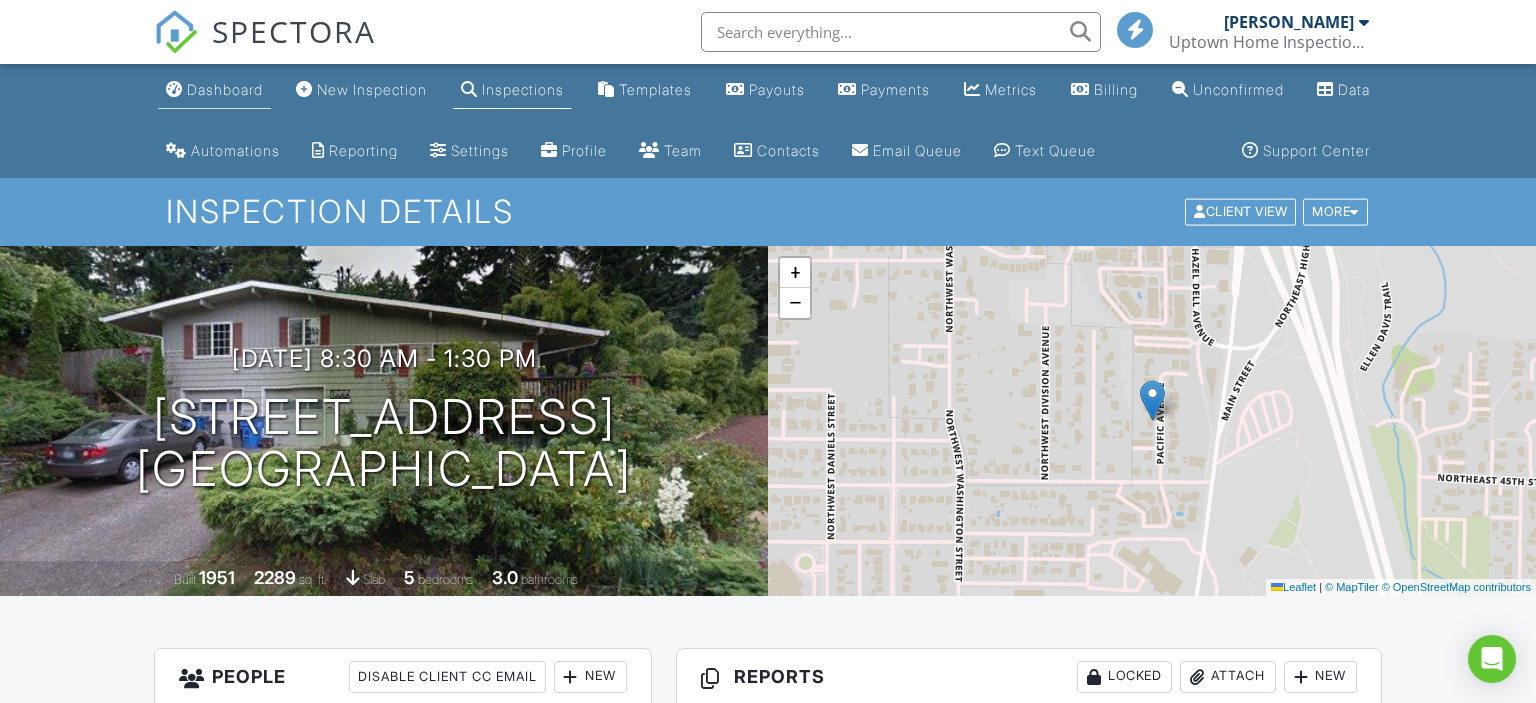 click on "Dashboard" at bounding box center [214, 90] 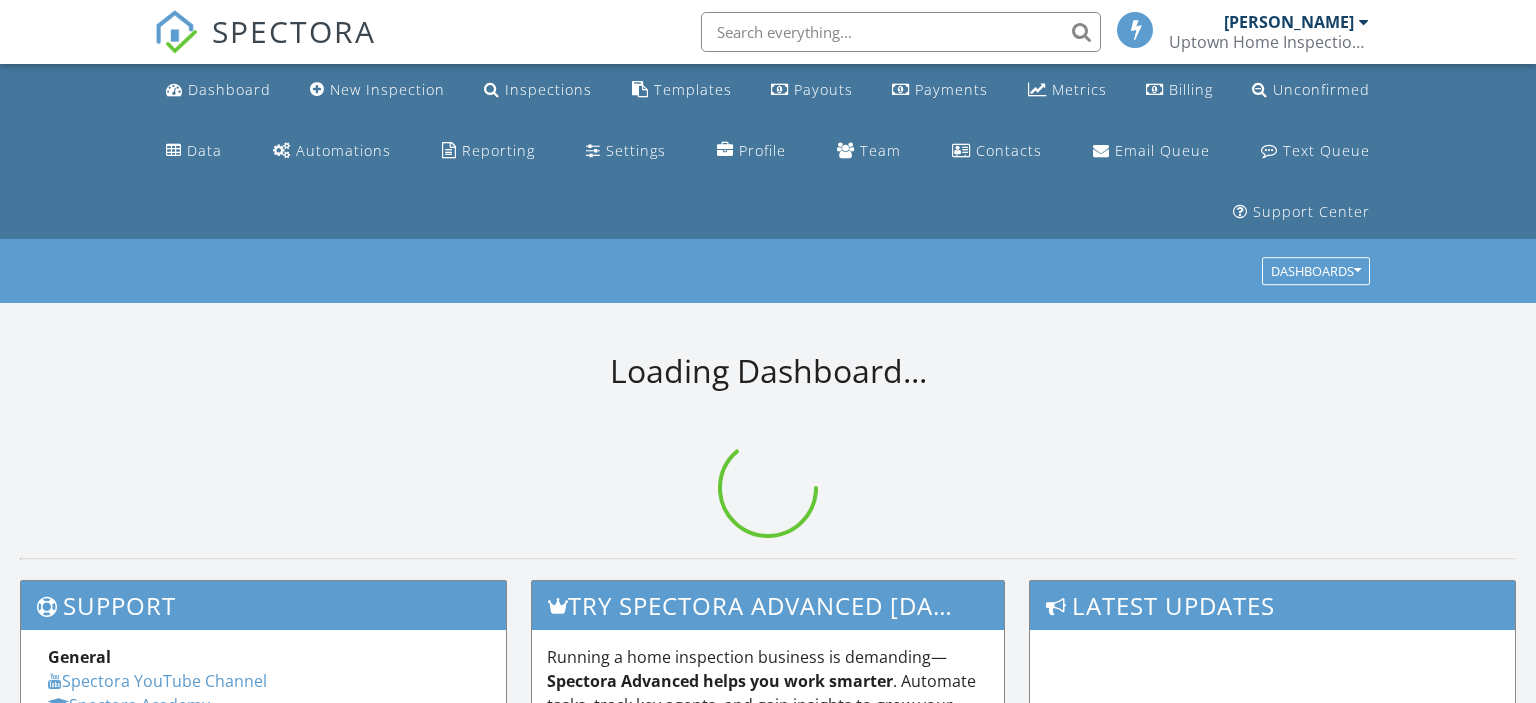 scroll, scrollTop: 0, scrollLeft: 0, axis: both 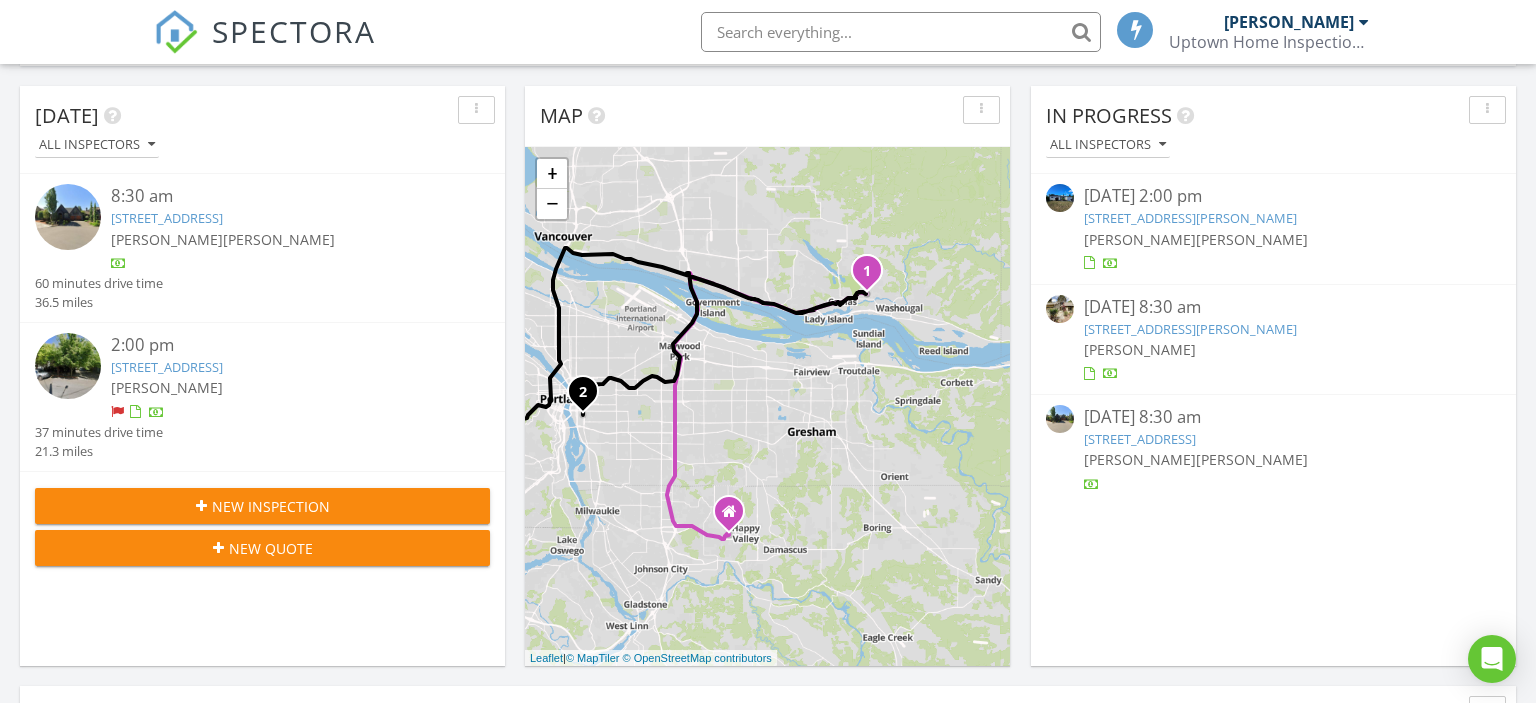click on "Chris Emerson
Joseph Johnson" at bounding box center [281, 239] 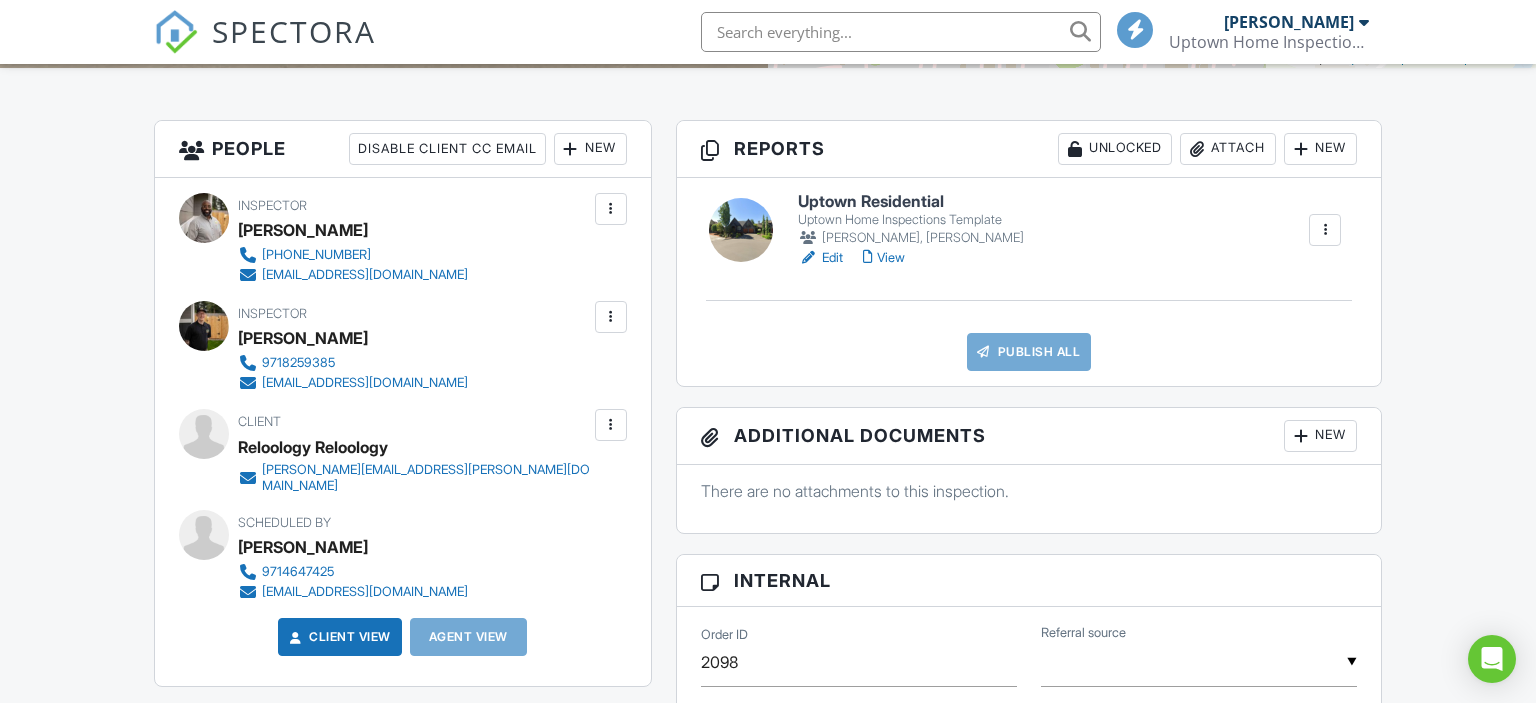 scroll, scrollTop: 633, scrollLeft: 0, axis: vertical 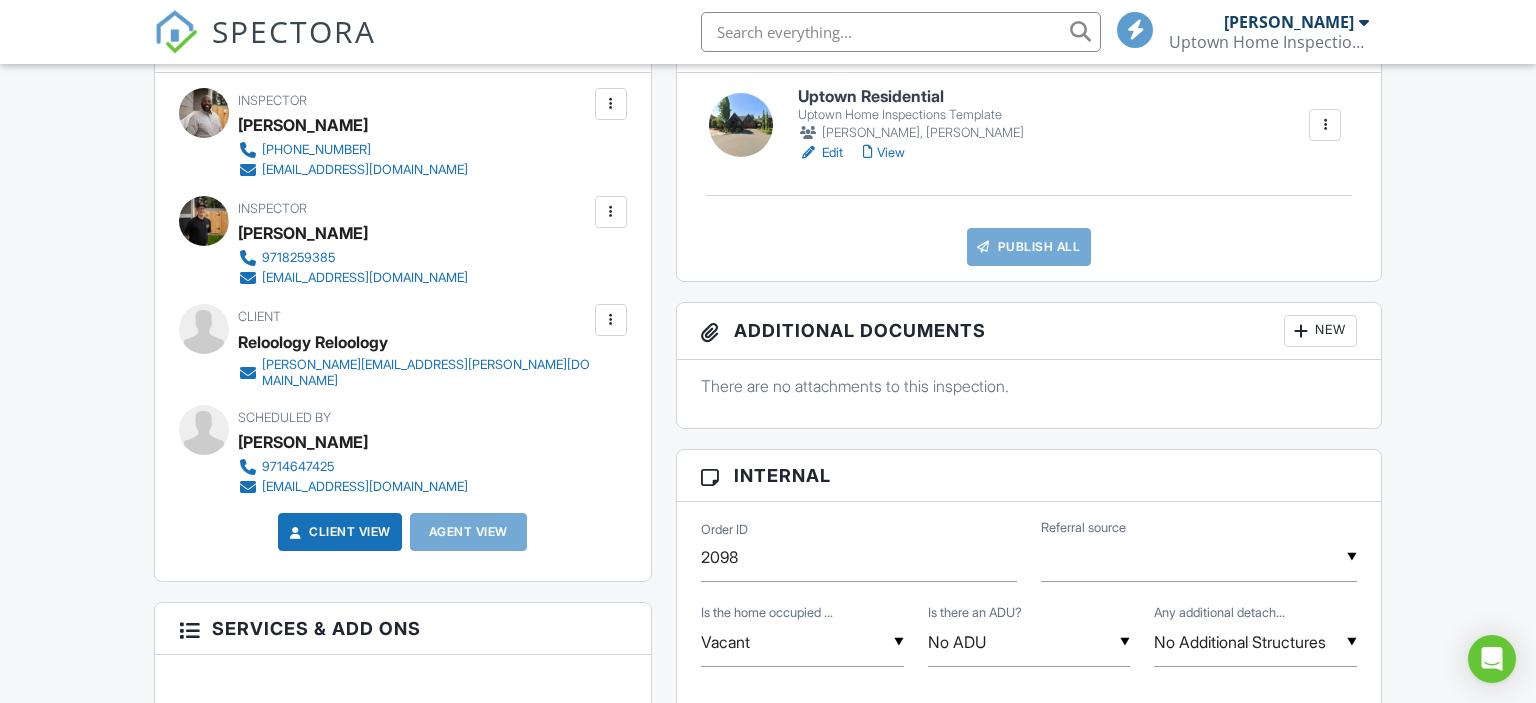 click on "Uptown Residential" at bounding box center (911, 97) 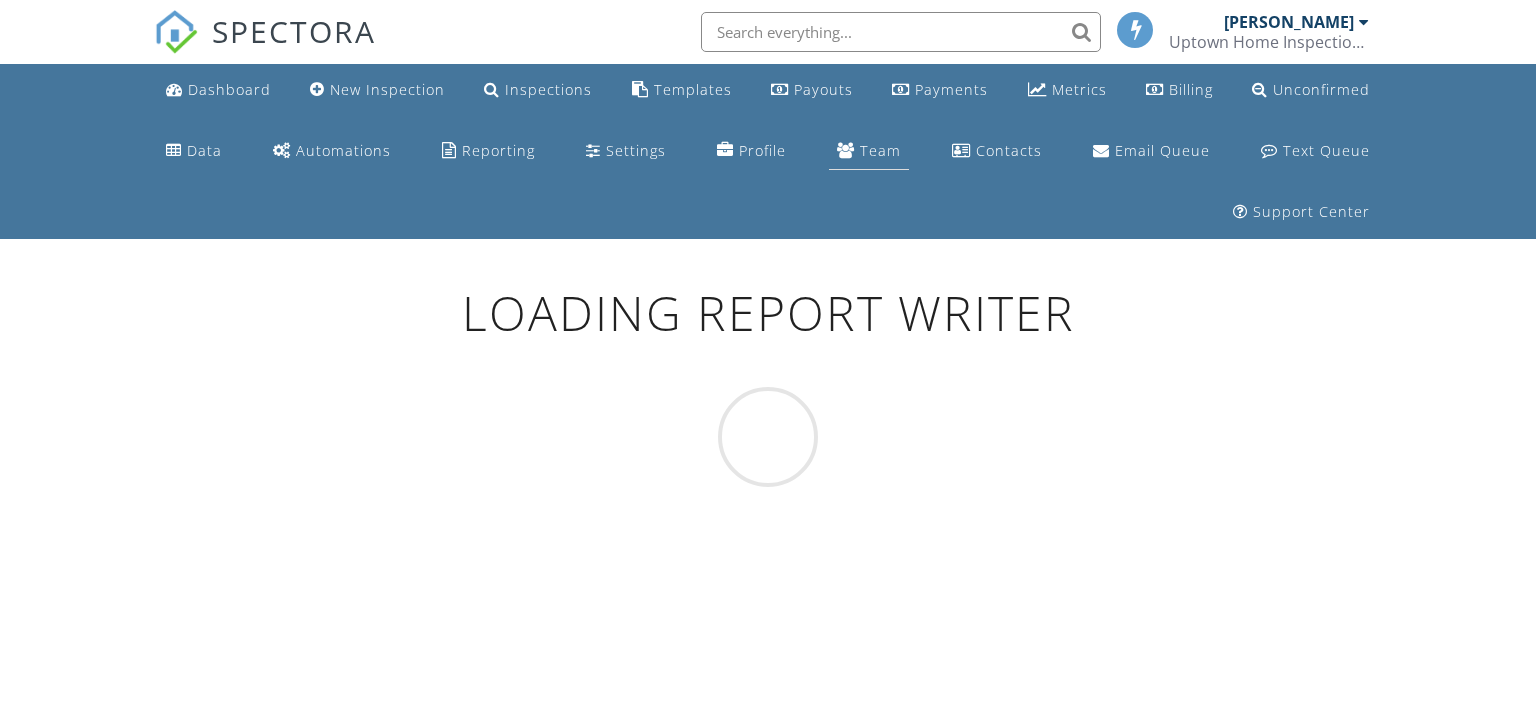 scroll, scrollTop: 0, scrollLeft: 0, axis: both 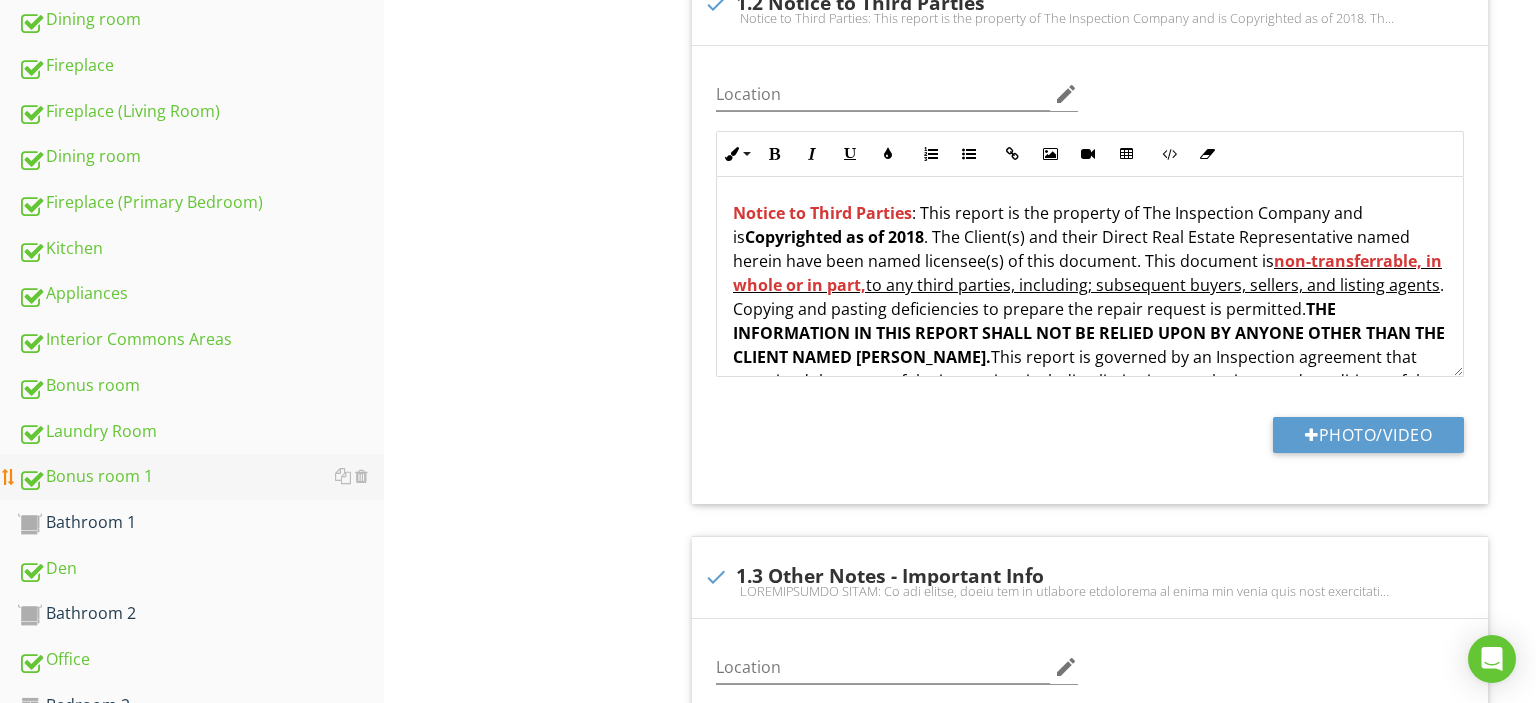 type 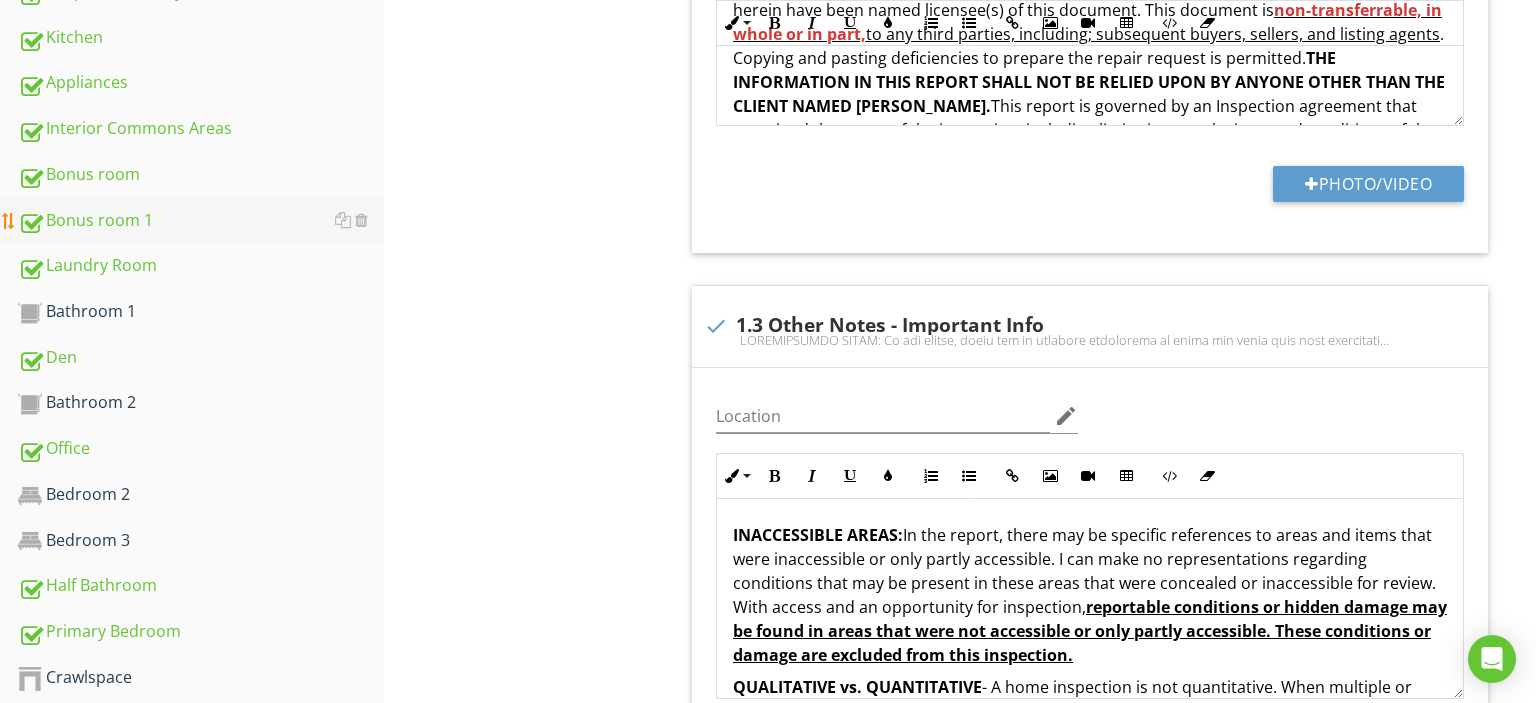 scroll, scrollTop: 1307, scrollLeft: 0, axis: vertical 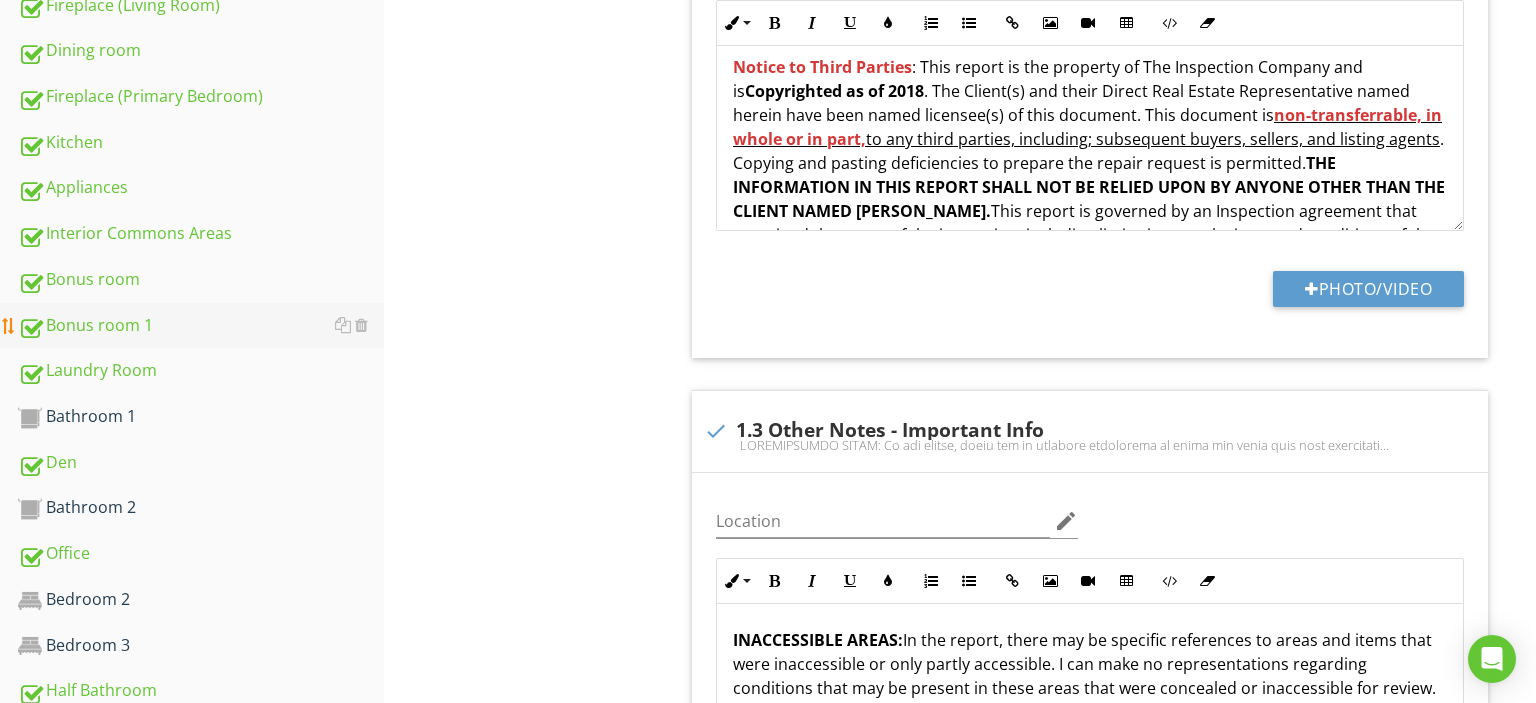 click on "Bonus room 1" at bounding box center (201, 326) 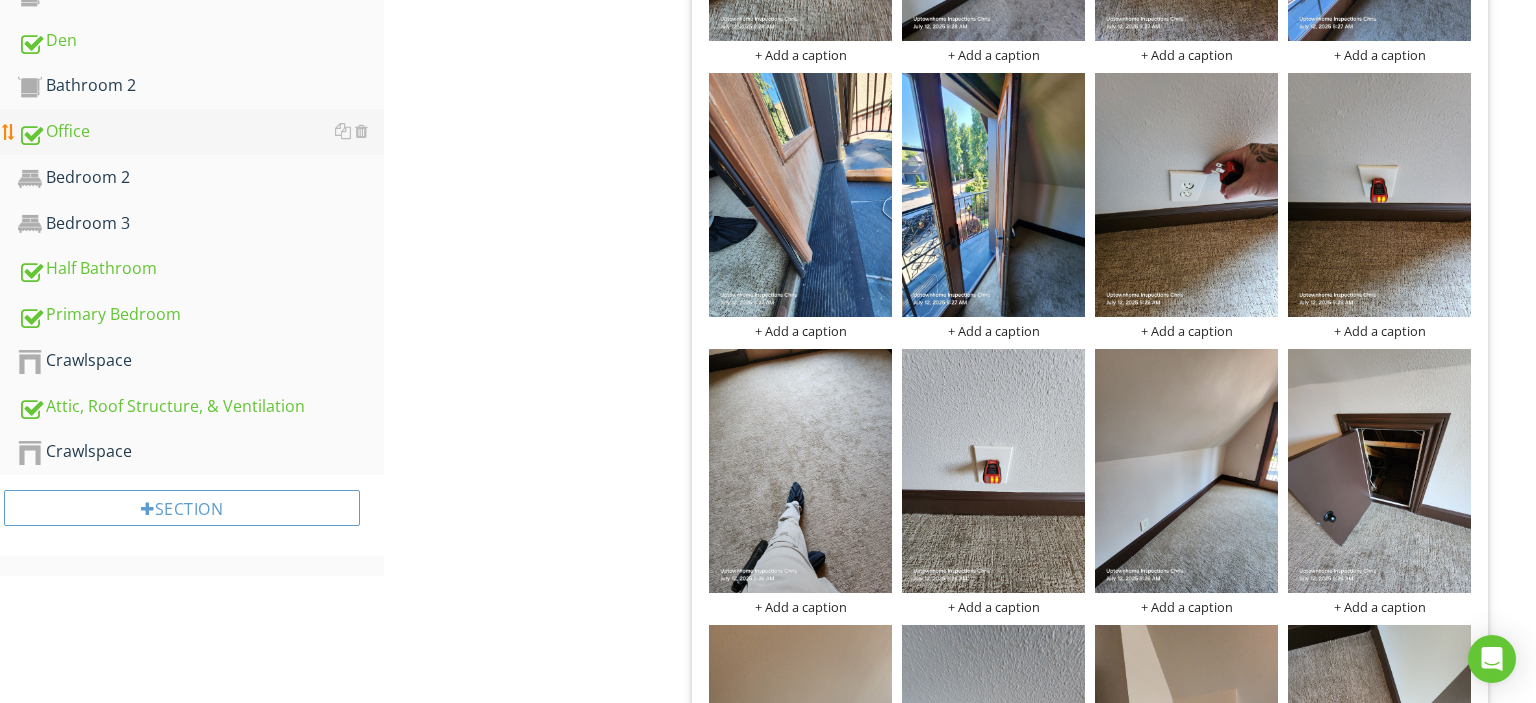 scroll, scrollTop: 1518, scrollLeft: 0, axis: vertical 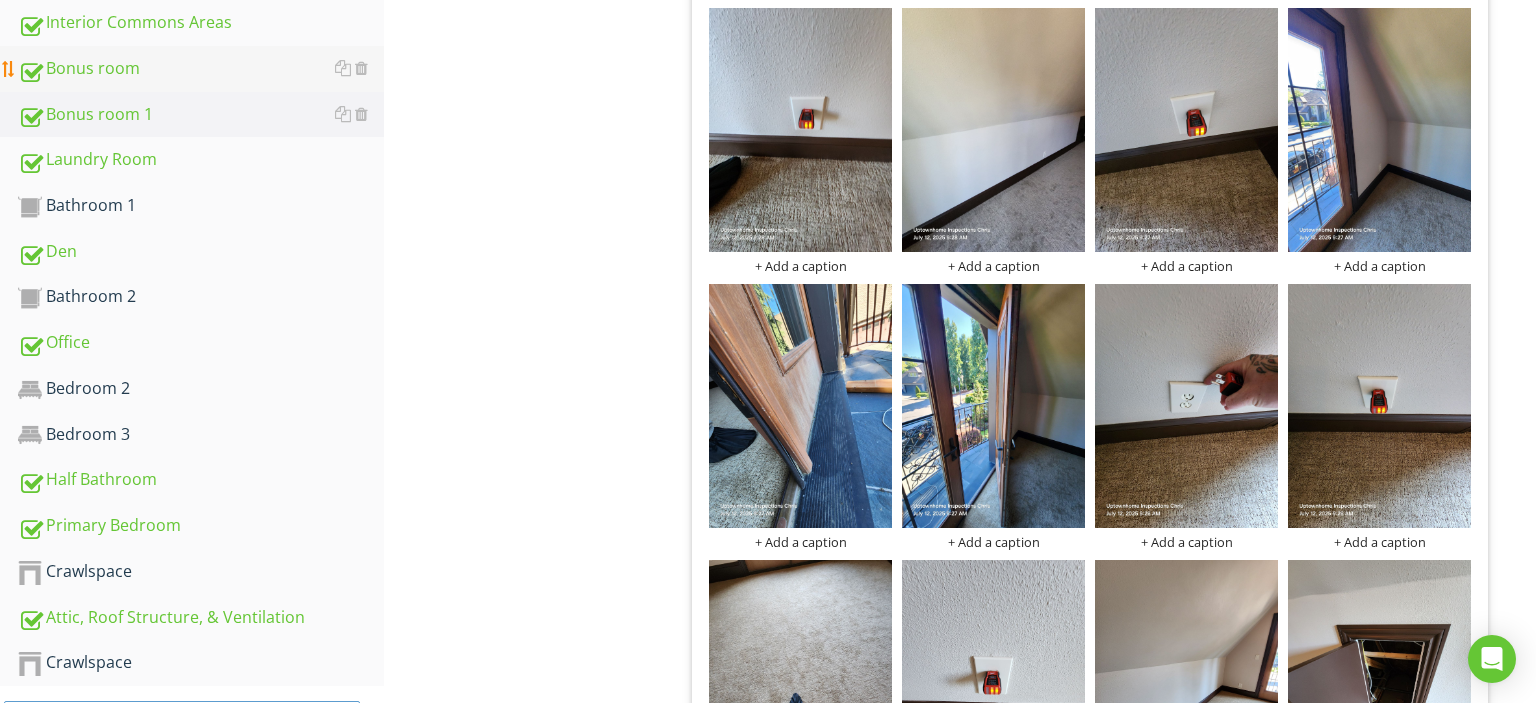 click on "Bonus room" at bounding box center [201, 69] 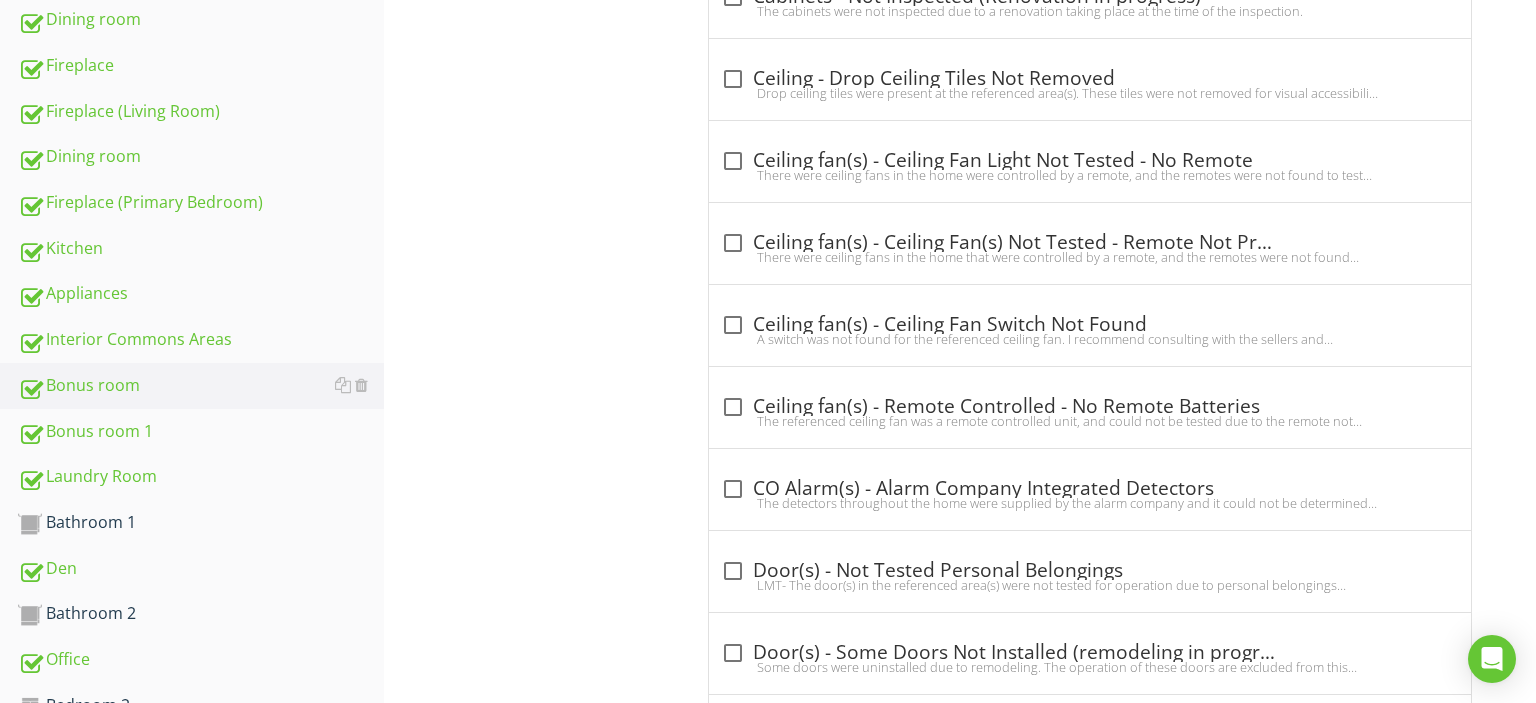 scroll, scrollTop: 1307, scrollLeft: 0, axis: vertical 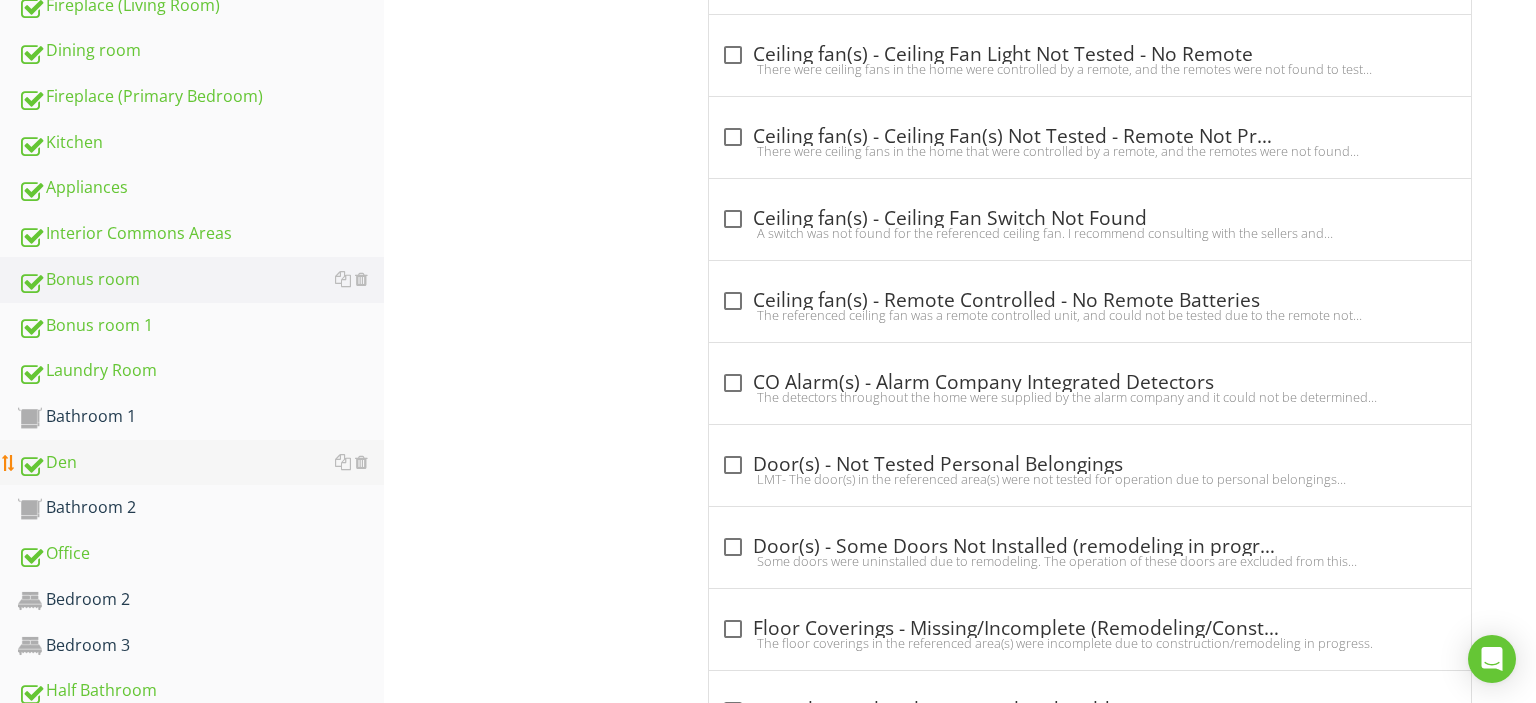 click on "Den" at bounding box center [201, 463] 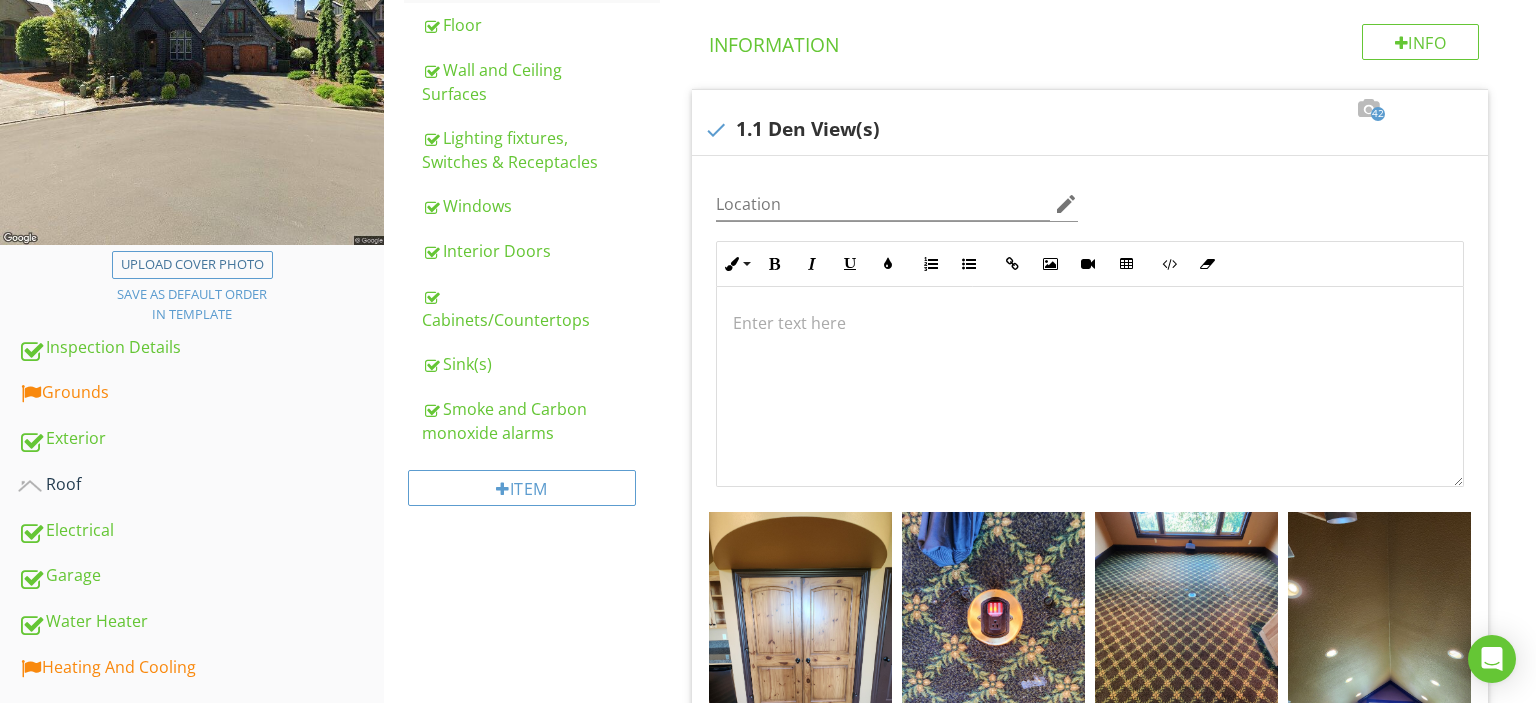 scroll, scrollTop: 356, scrollLeft: 0, axis: vertical 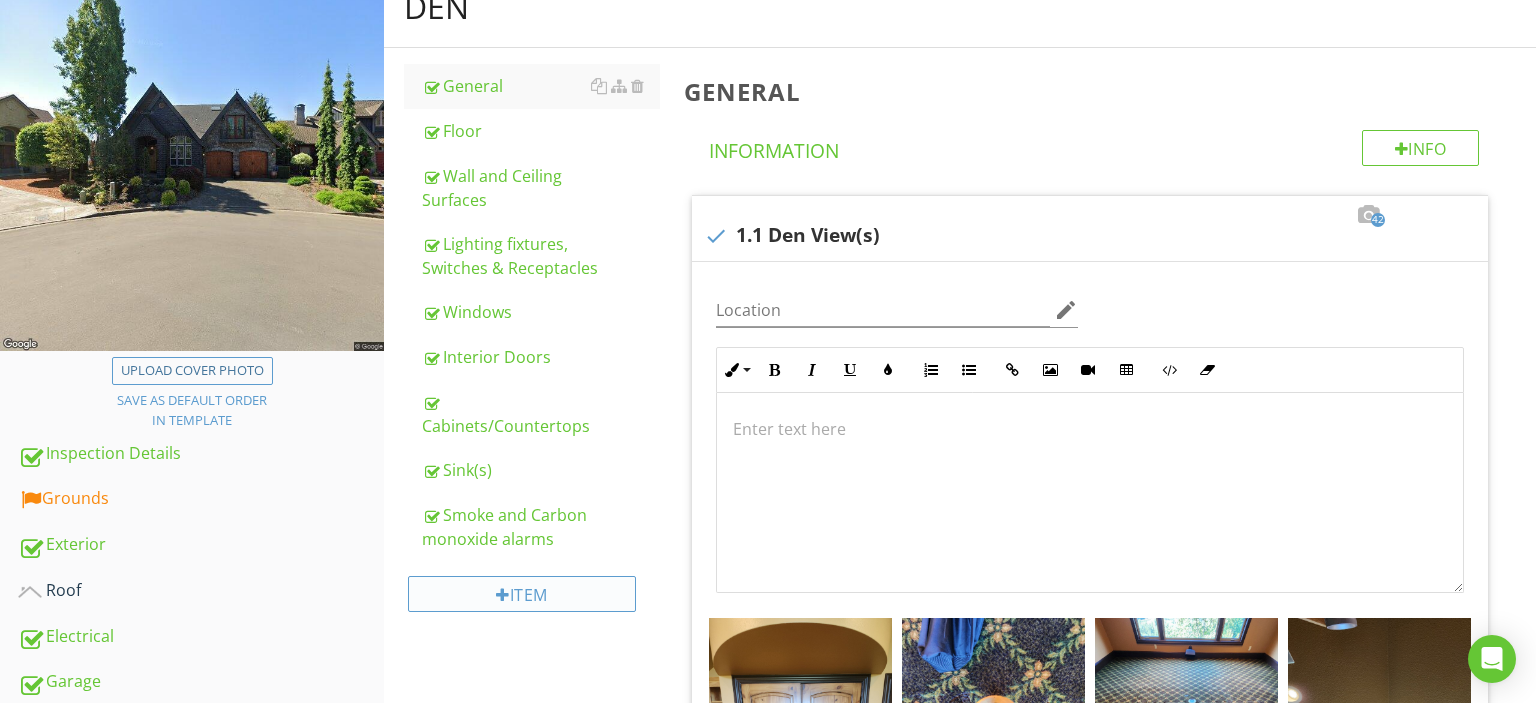 click on "Item" at bounding box center (522, 594) 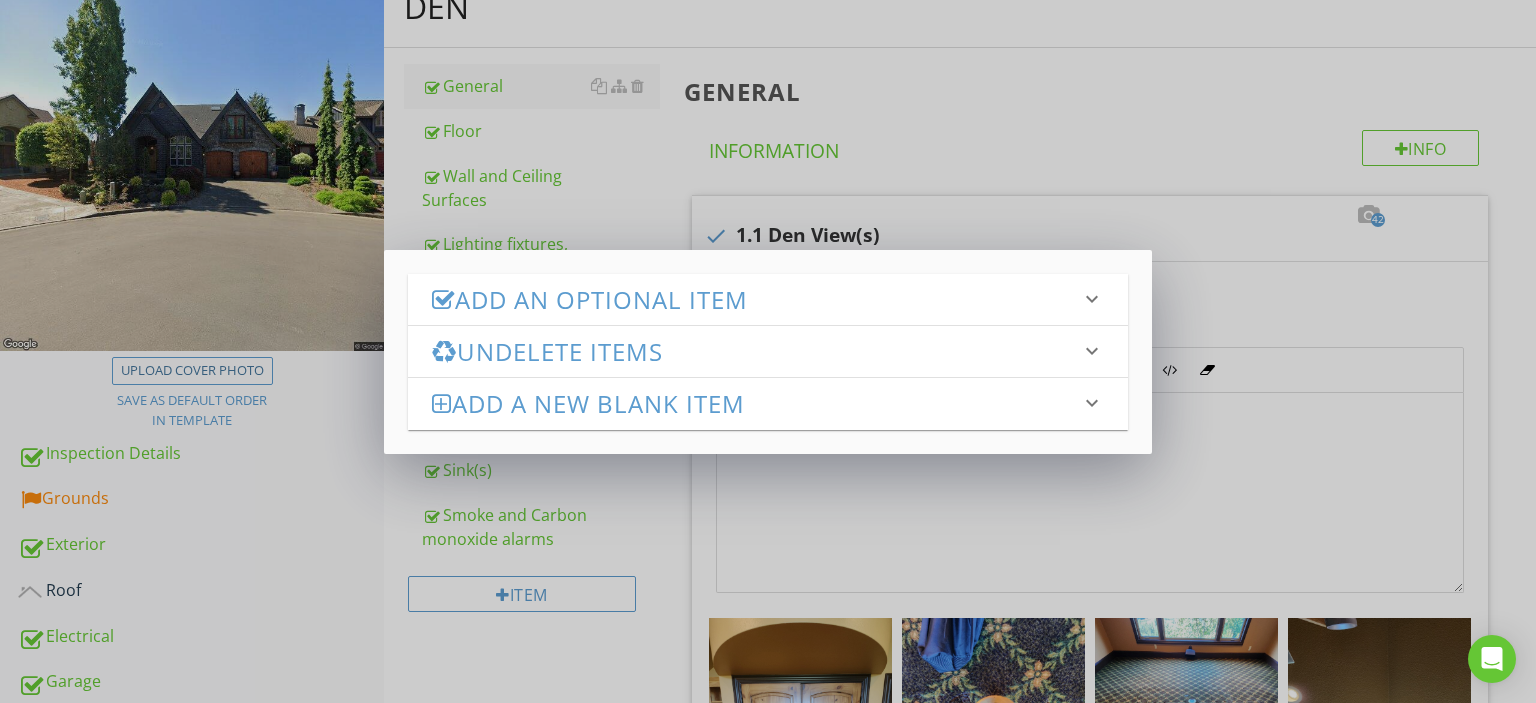 click on "Add an Optional Item" at bounding box center (756, 299) 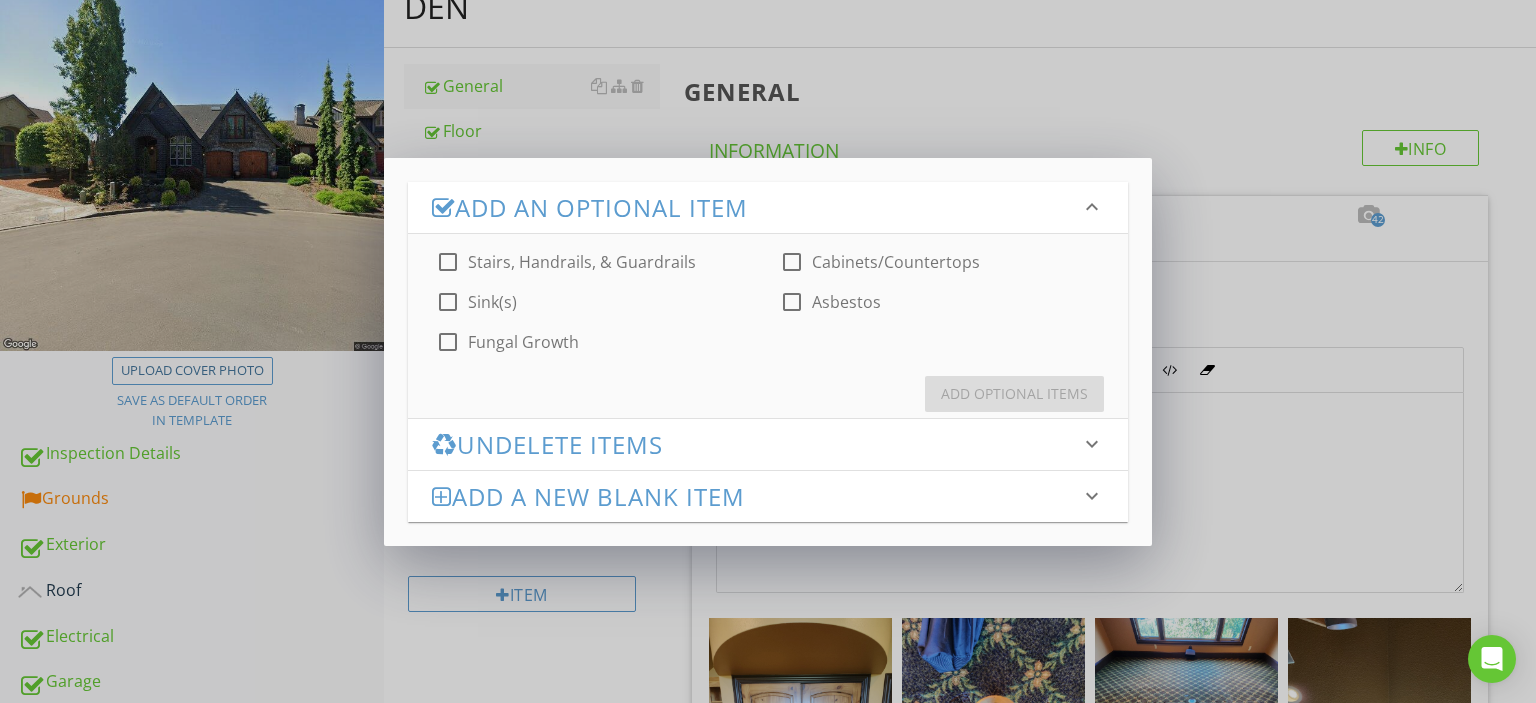 click on "Add an Optional Item
keyboard_arrow_down" at bounding box center [768, 207] 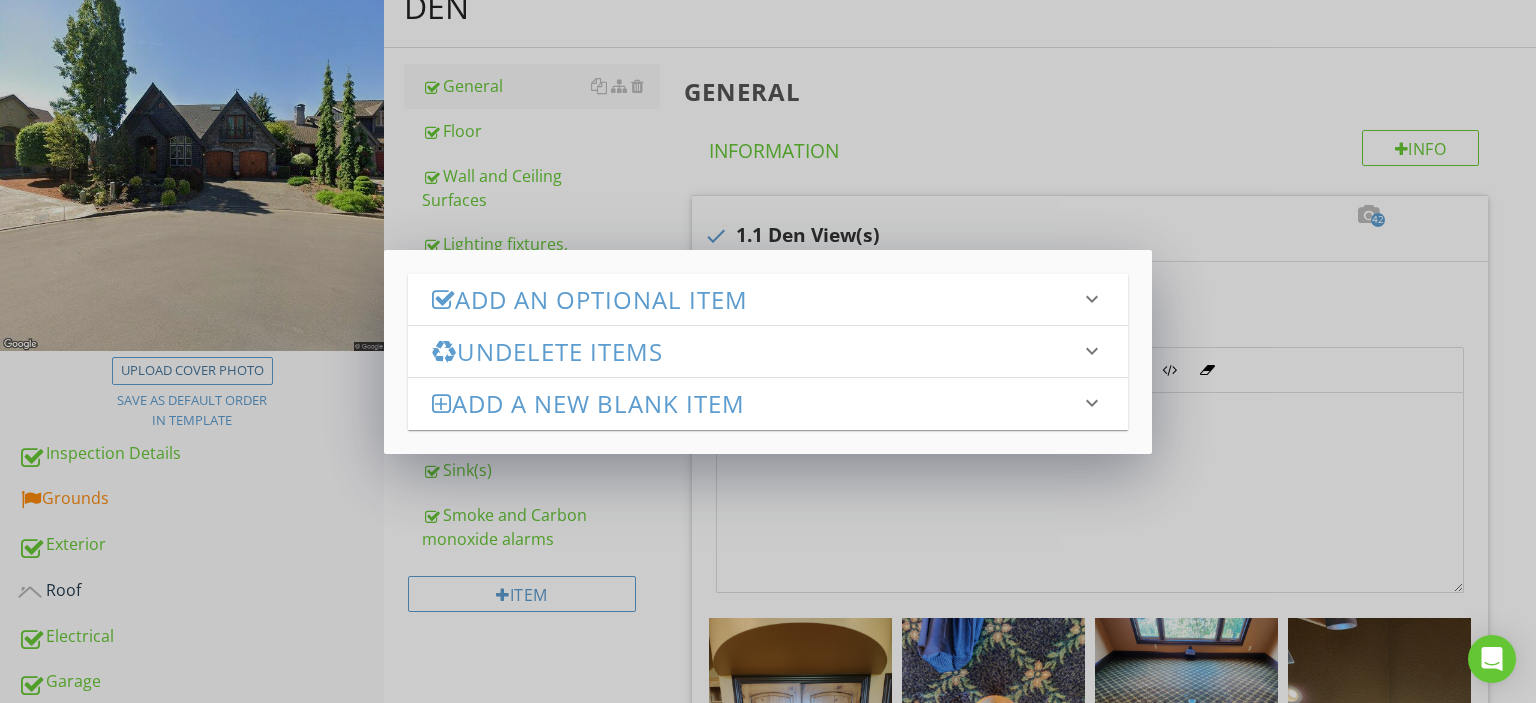 click on "Add an Optional Item
keyboard_arrow_down     check_box_outline_blank Stairs, Handrails, & Guardrails check_box_outline_blank Cabinets/Countertops check_box_outline_blank Sink(s) check_box_outline_blank Asbestos check_box_outline_blank Fungal Growth
Add Optional Items
Undelete Items
keyboard_arrow_down       Fetching deleted items...
Add a new Blank Item
keyboard_arrow_down     Name     check_box_outline_blank Save to template for use in future reports
Add New Item" at bounding box center (768, 351) 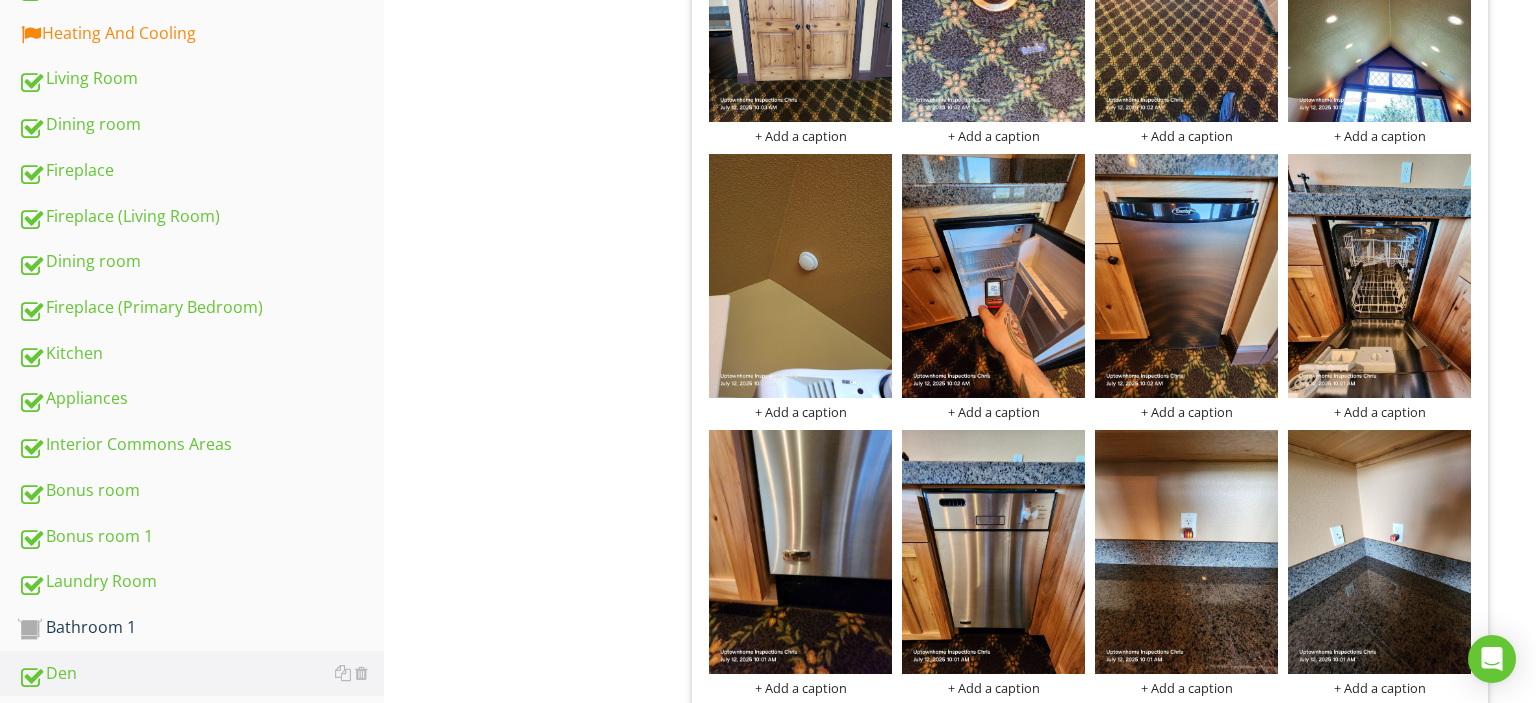 scroll, scrollTop: 990, scrollLeft: 0, axis: vertical 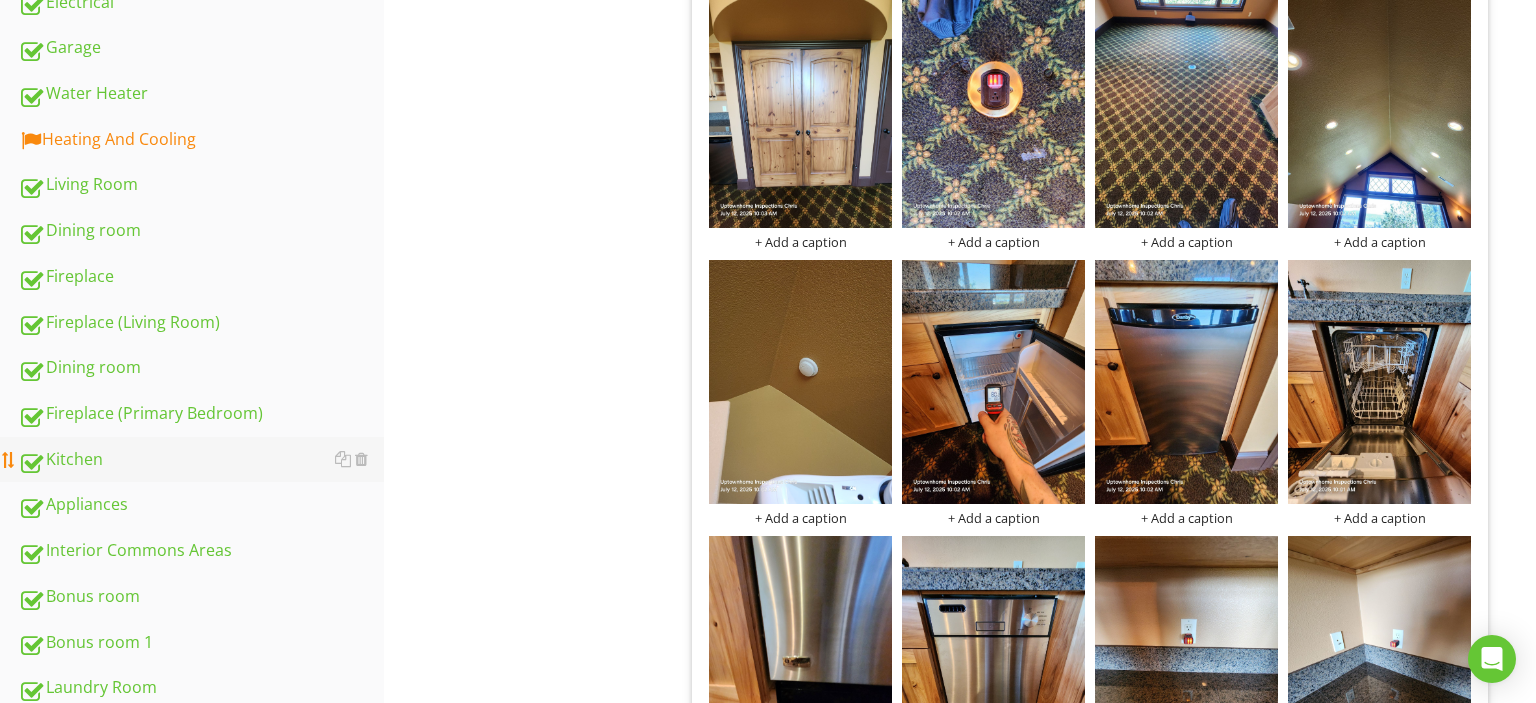 click on "Kitchen" at bounding box center [201, 460] 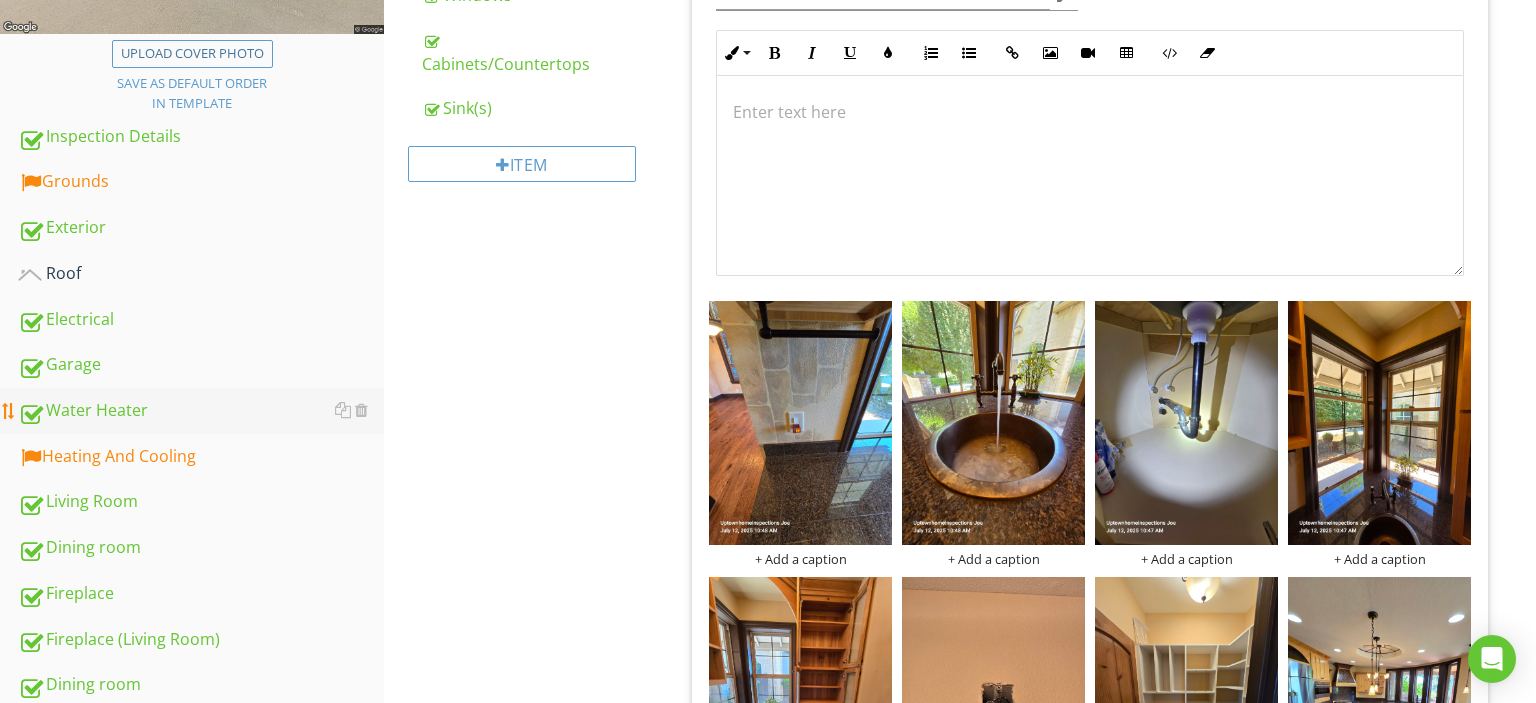 scroll, scrollTop: 884, scrollLeft: 0, axis: vertical 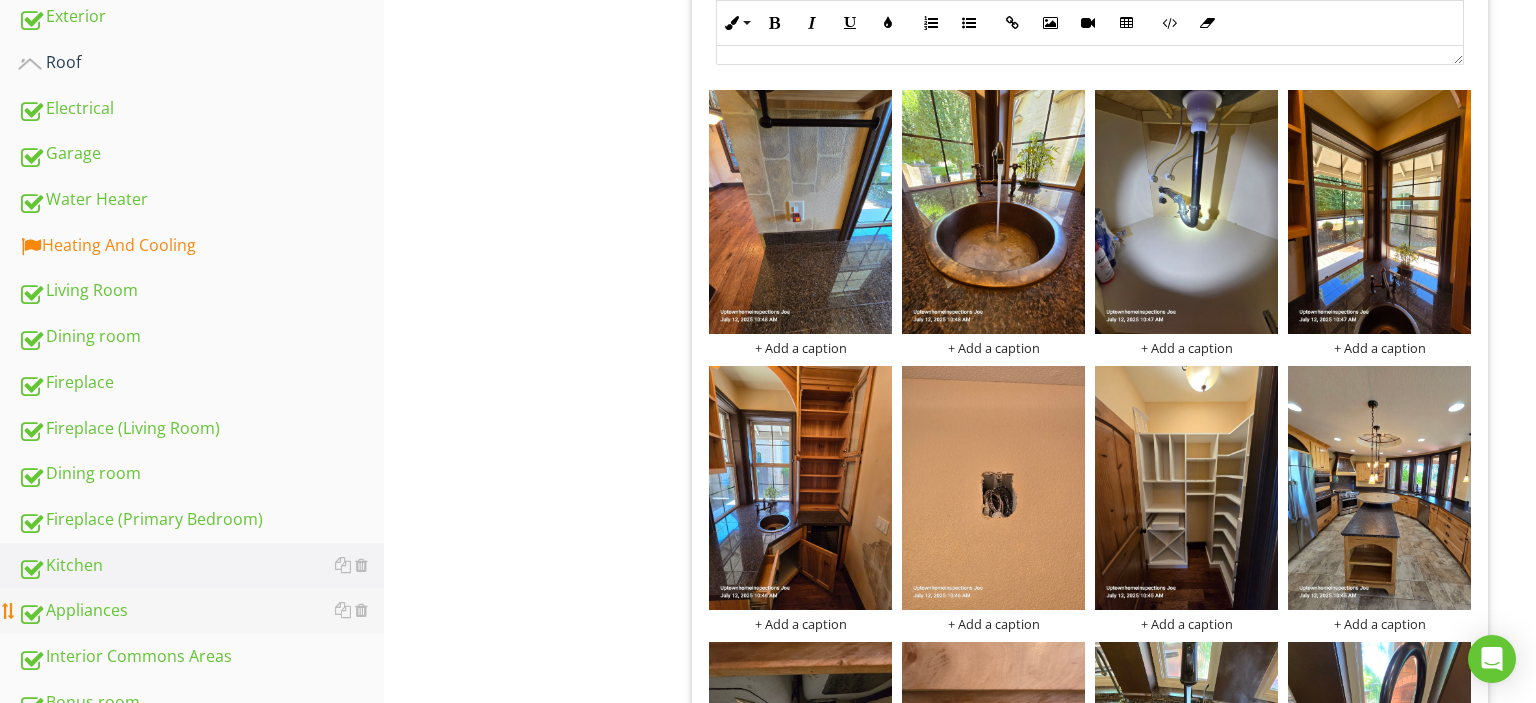 click on "Appliances" at bounding box center [201, 611] 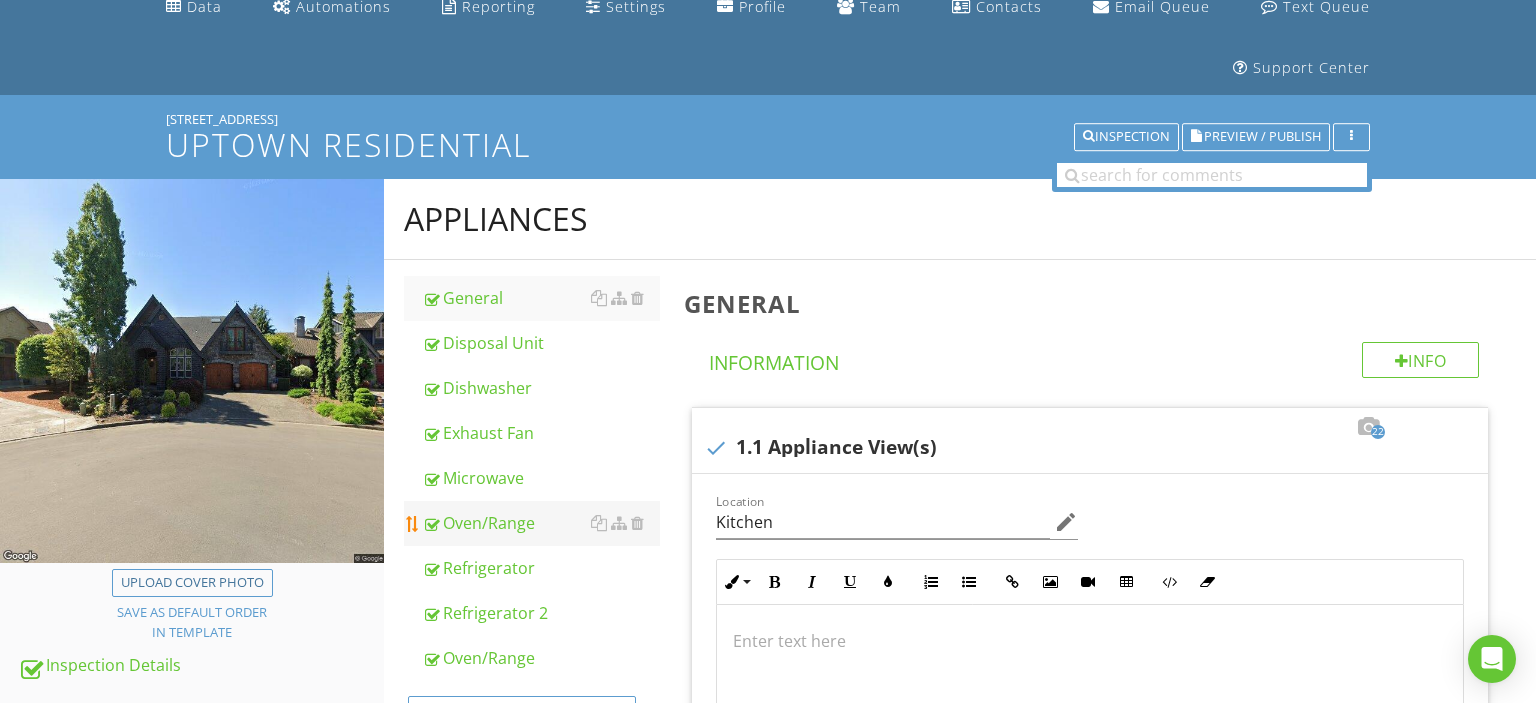 scroll, scrollTop: 250, scrollLeft: 0, axis: vertical 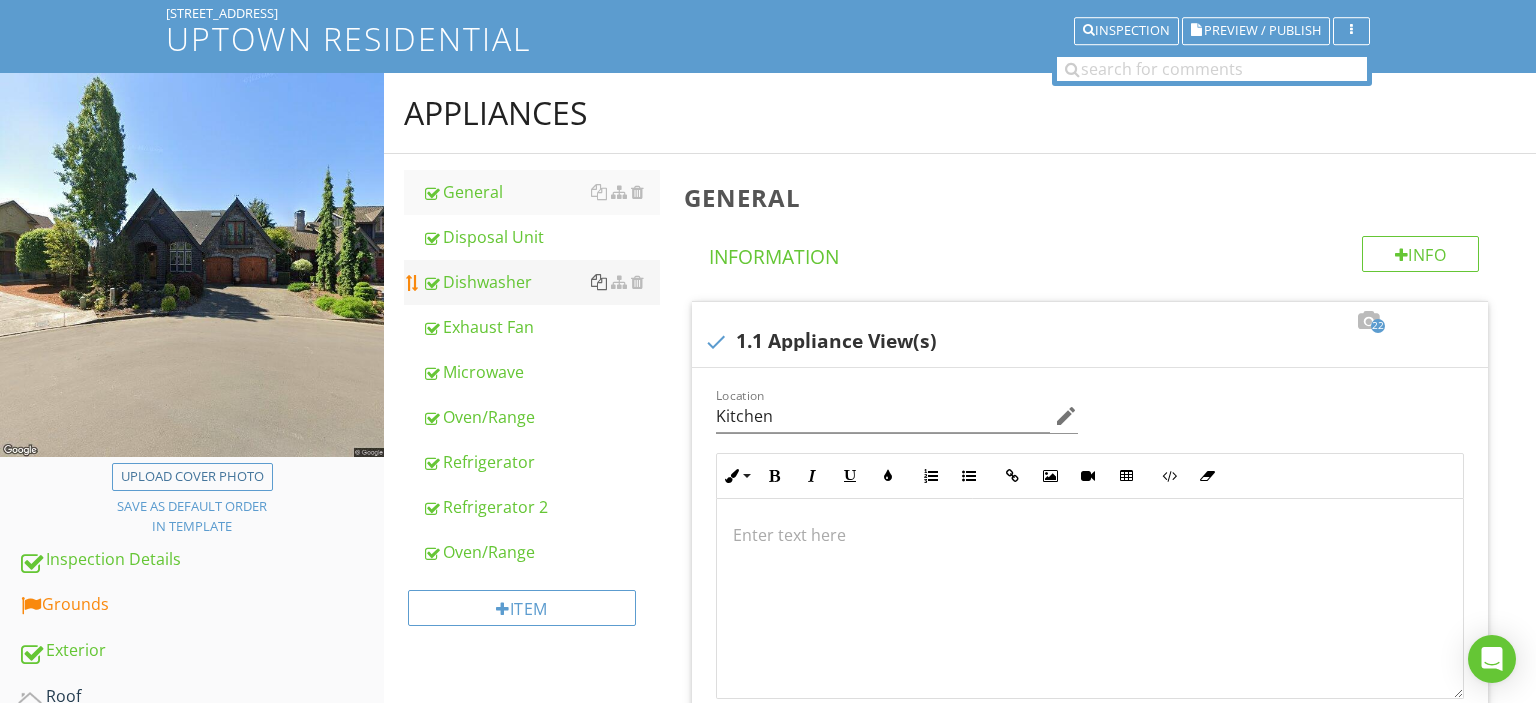 click at bounding box center (599, 282) 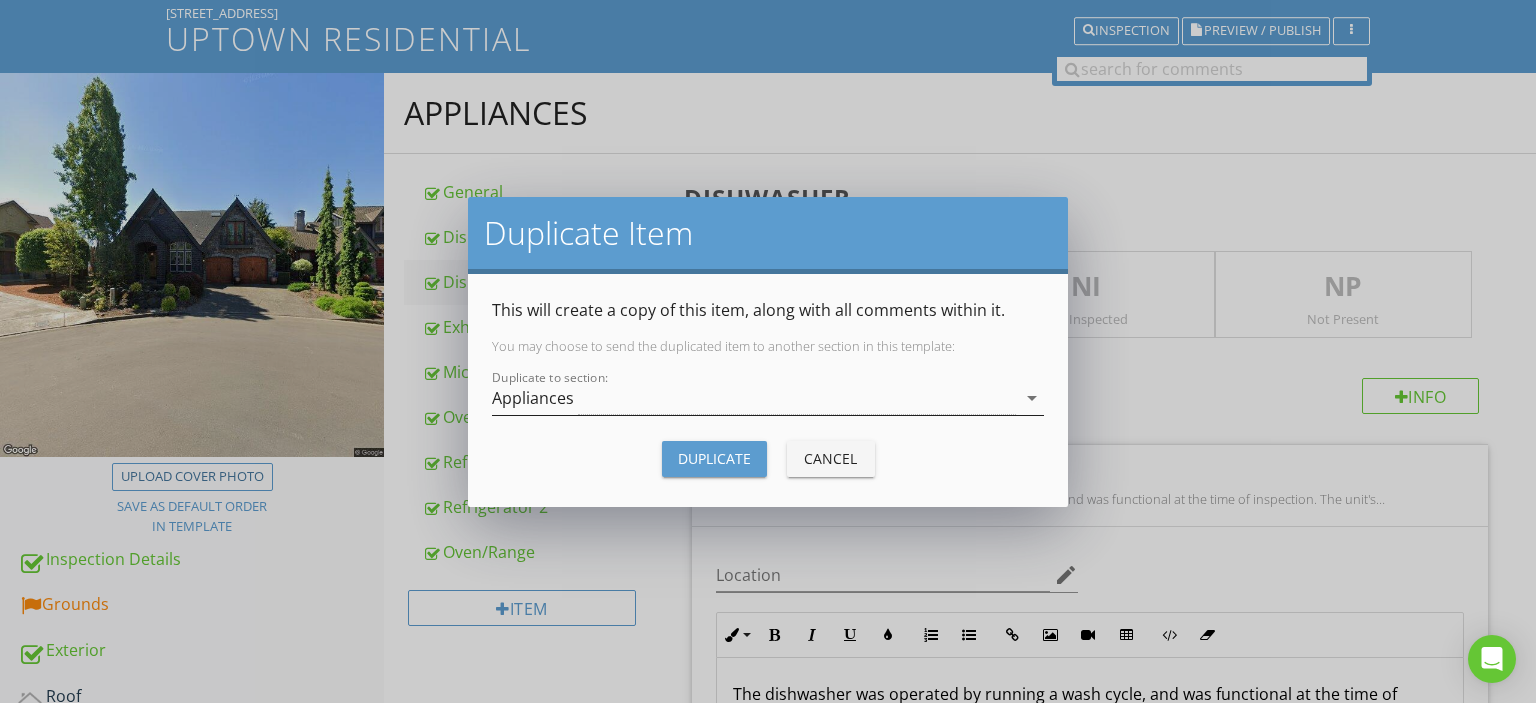click on "Appliances" at bounding box center [754, 398] 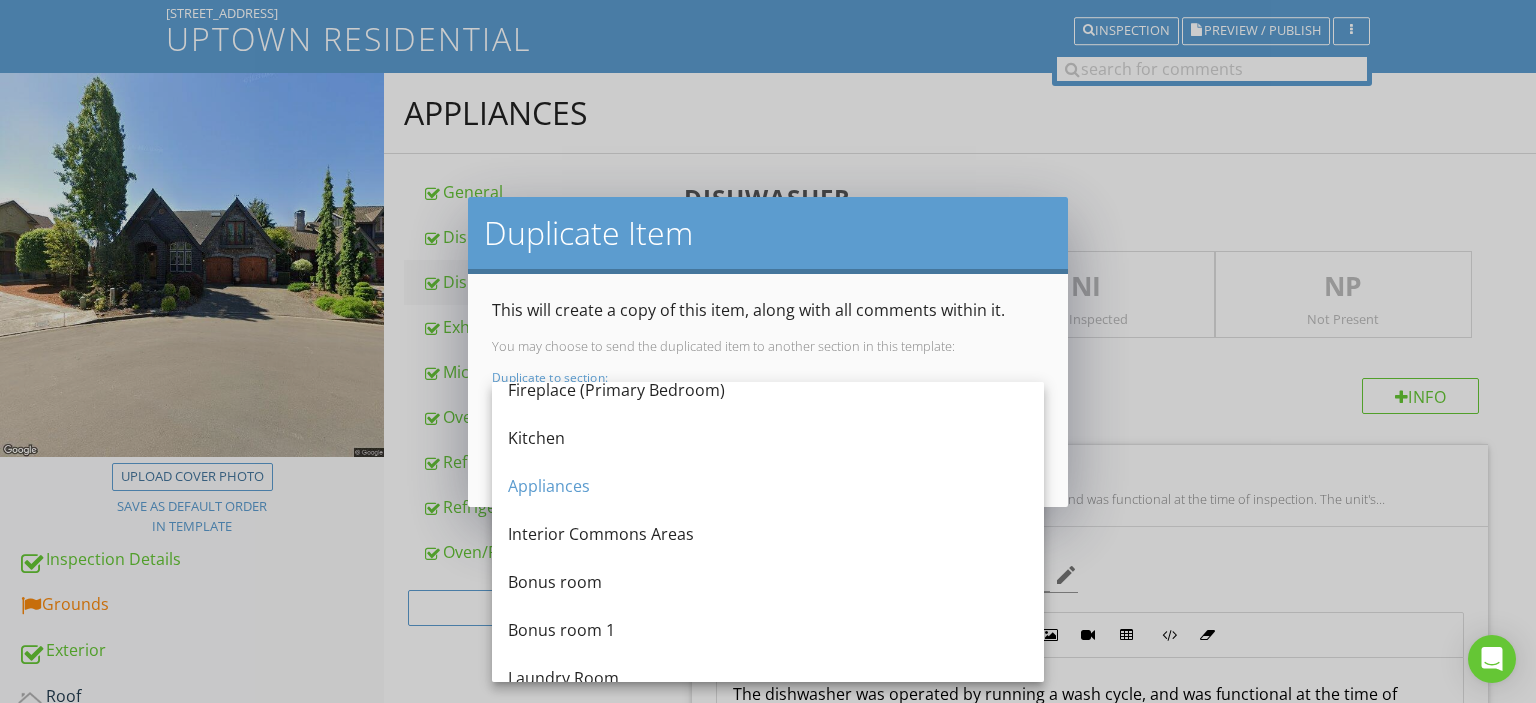 scroll, scrollTop: 778, scrollLeft: 0, axis: vertical 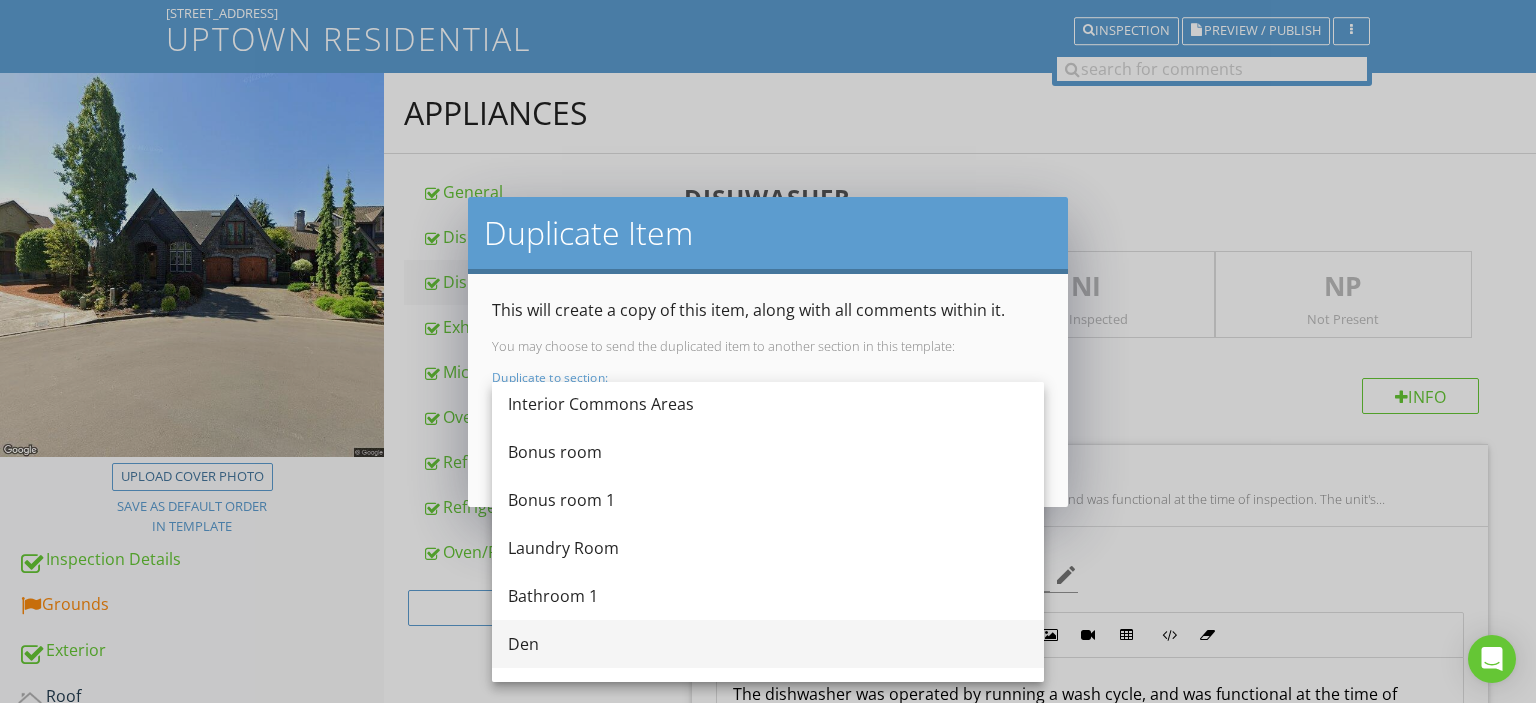 click on "Den" at bounding box center [768, 644] 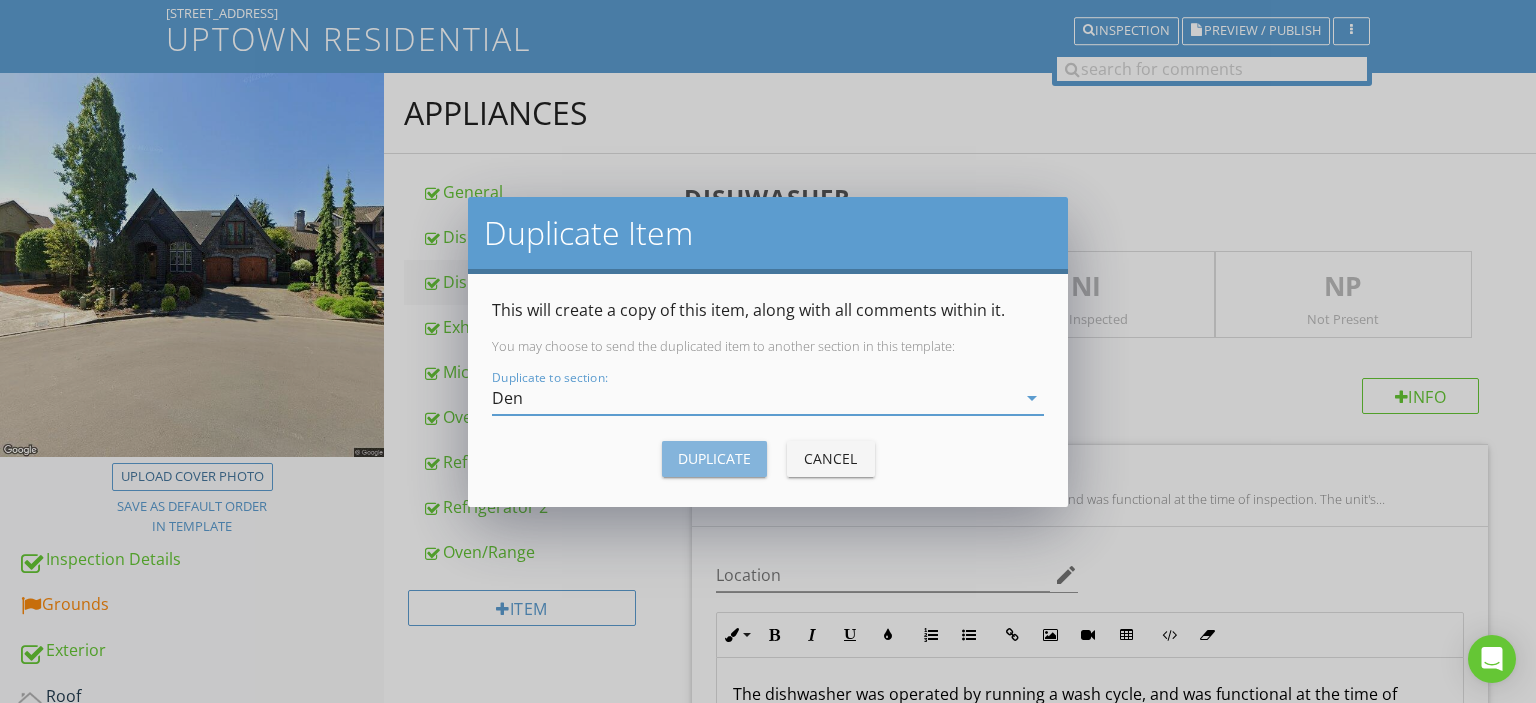 click on "Duplicate" at bounding box center [714, 458] 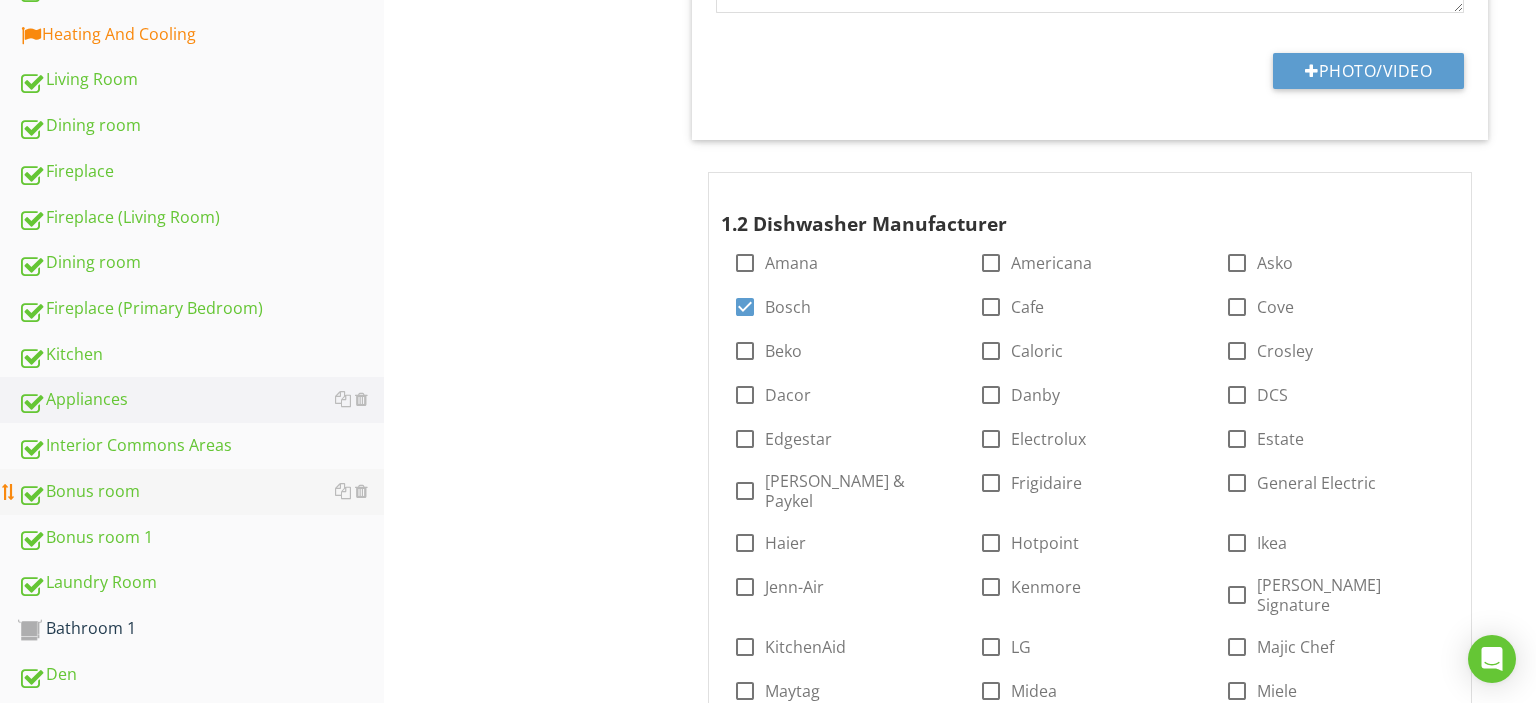 scroll, scrollTop: 1200, scrollLeft: 0, axis: vertical 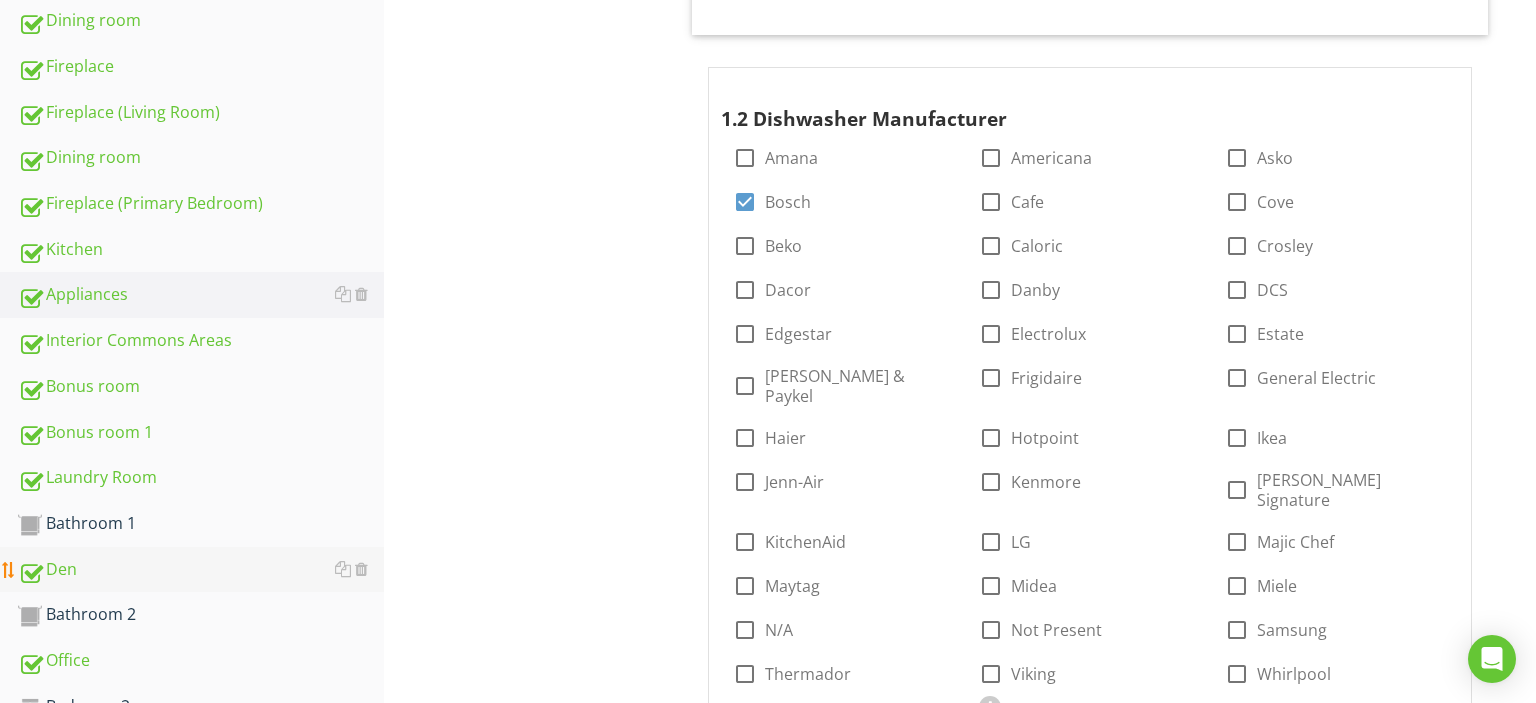 click on "Den" at bounding box center [201, 570] 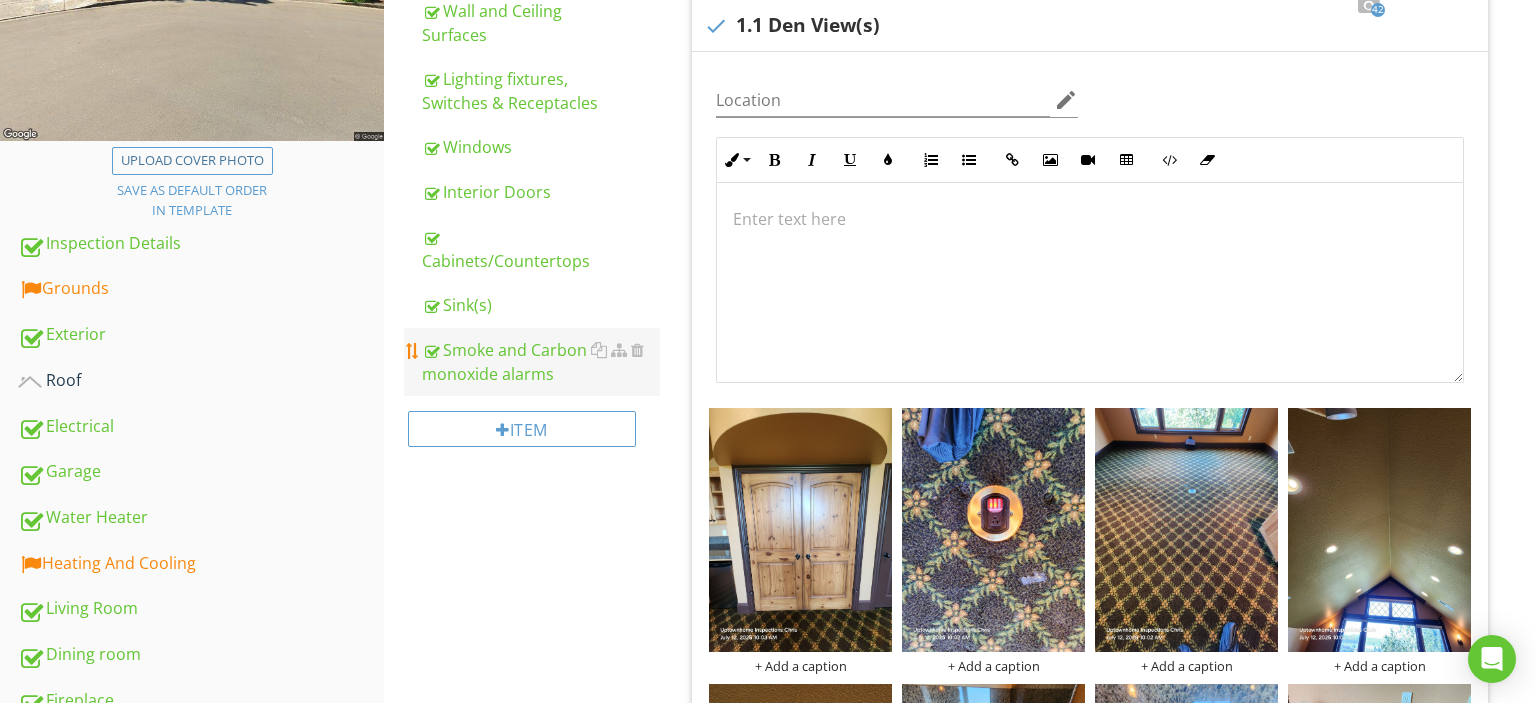 scroll, scrollTop: 355, scrollLeft: 0, axis: vertical 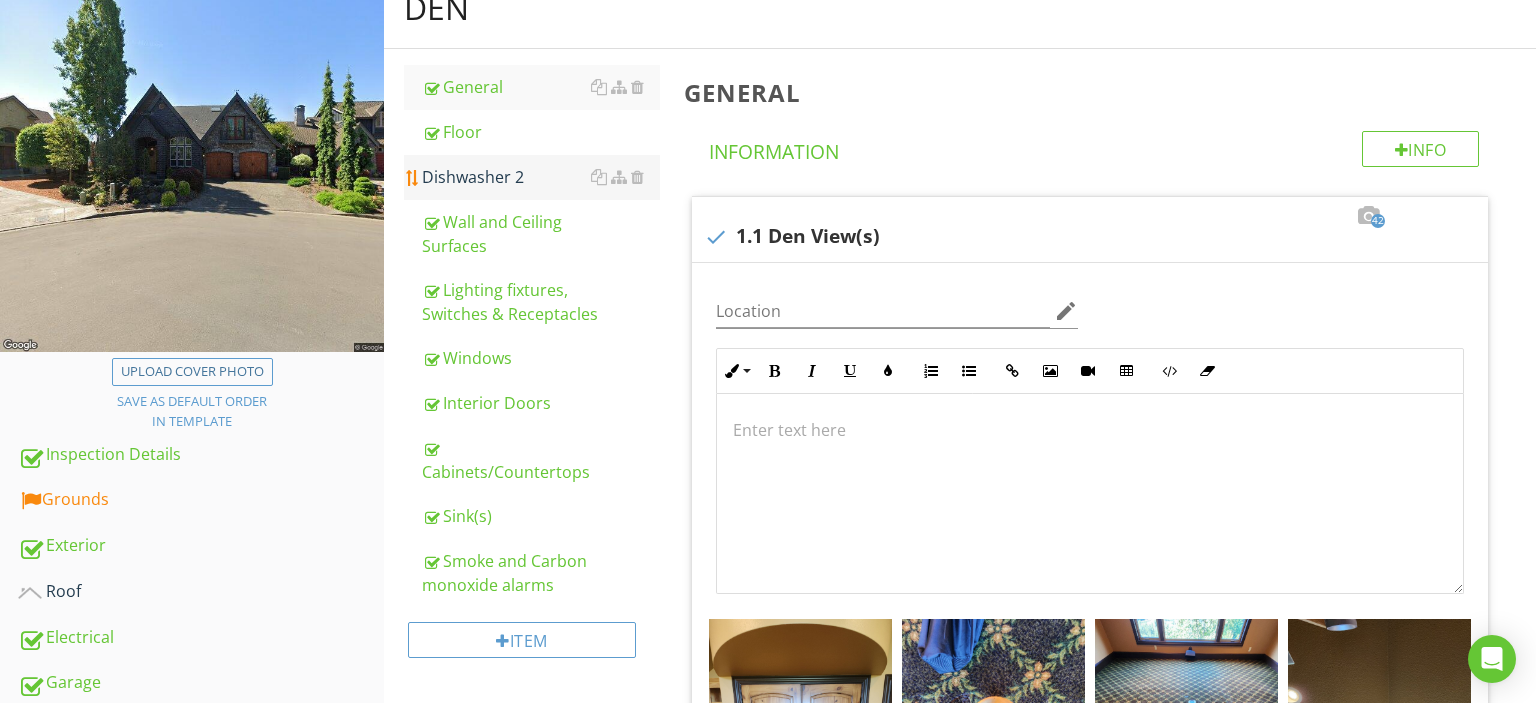 click on "Dishwasher  2" at bounding box center (541, 177) 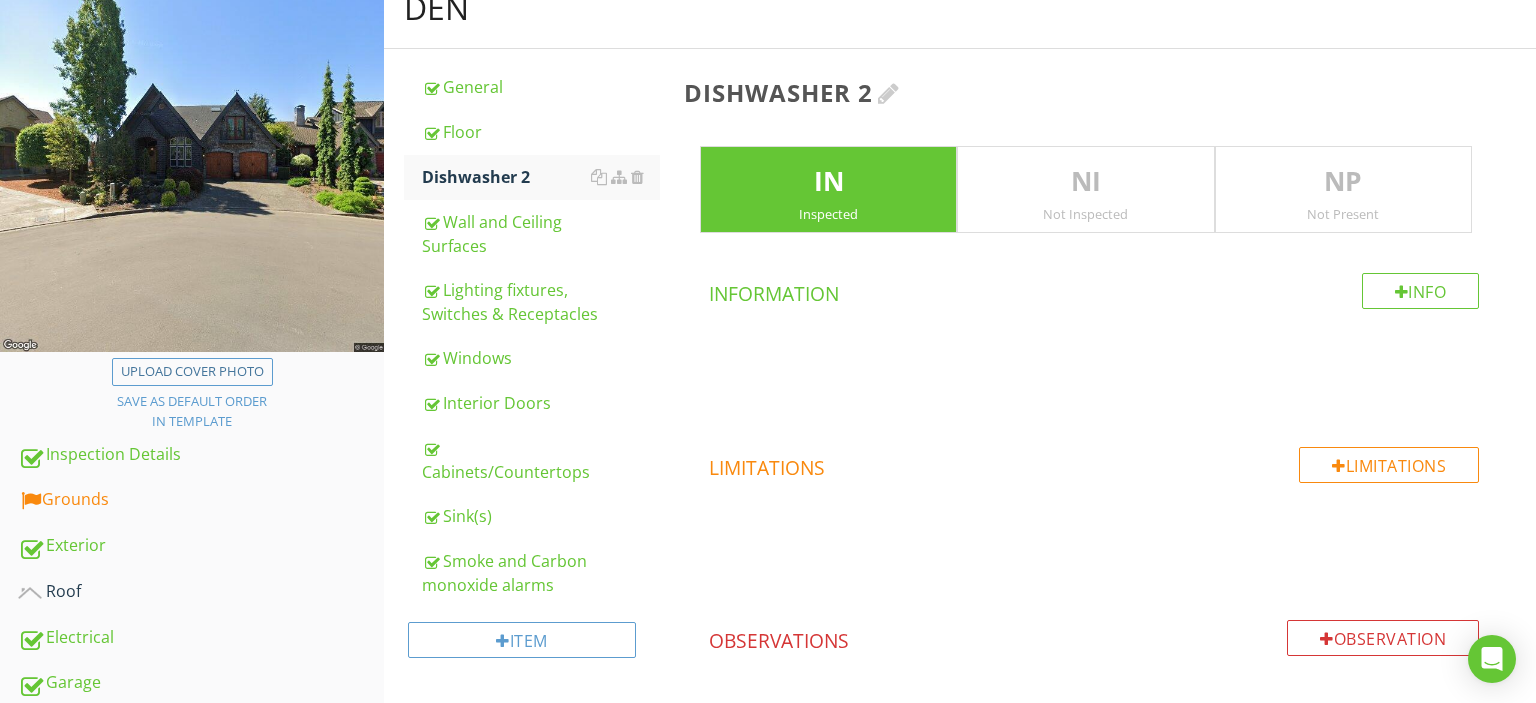 click at bounding box center [889, 93] 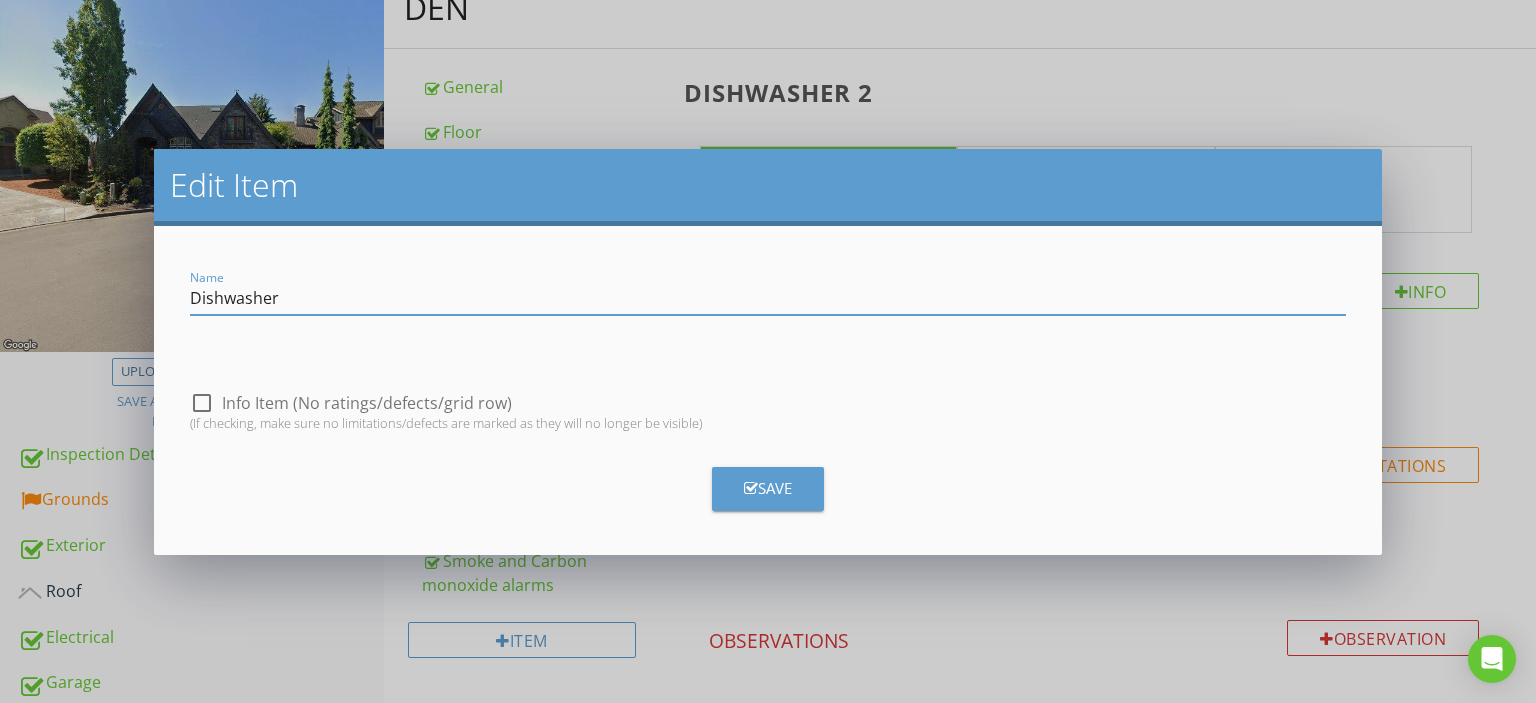 type on "Dishwasher" 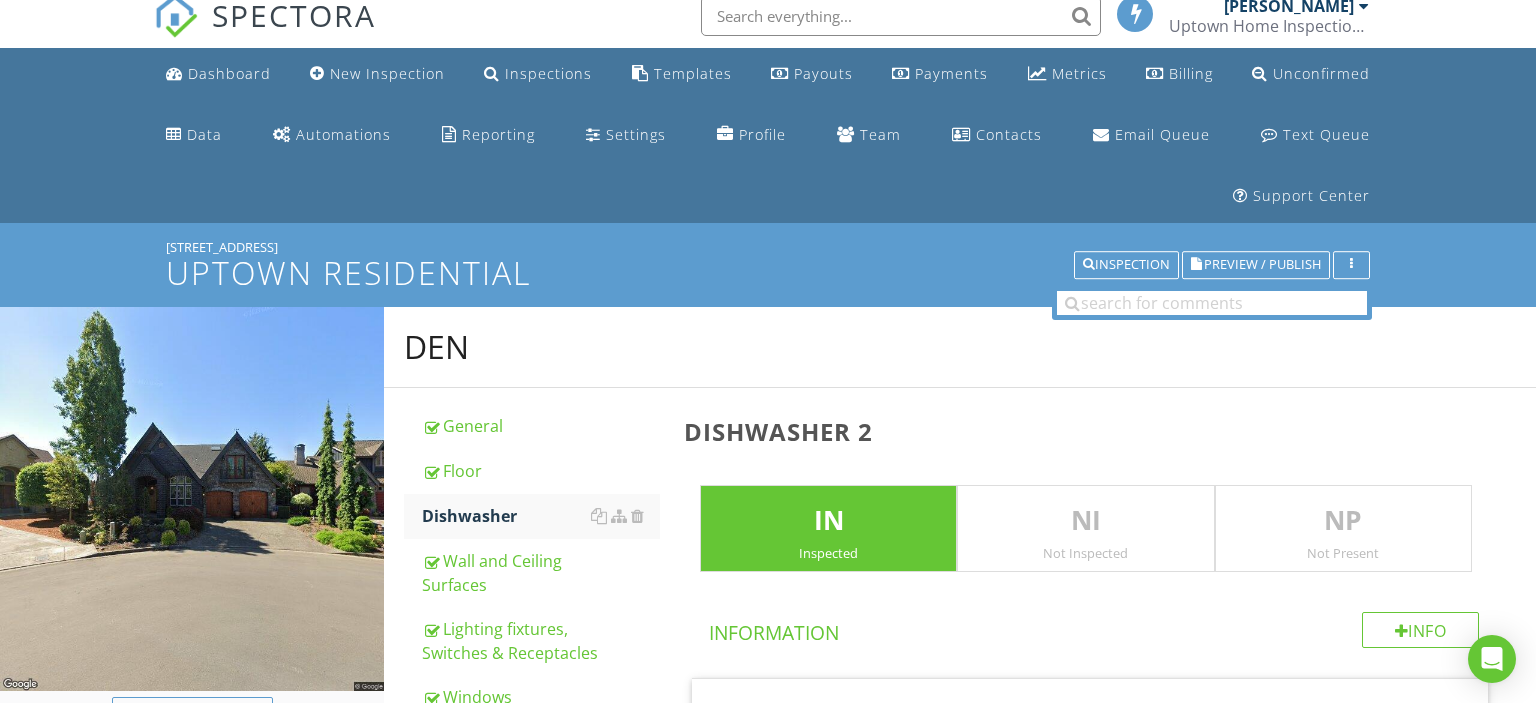 scroll, scrollTop: 333, scrollLeft: 0, axis: vertical 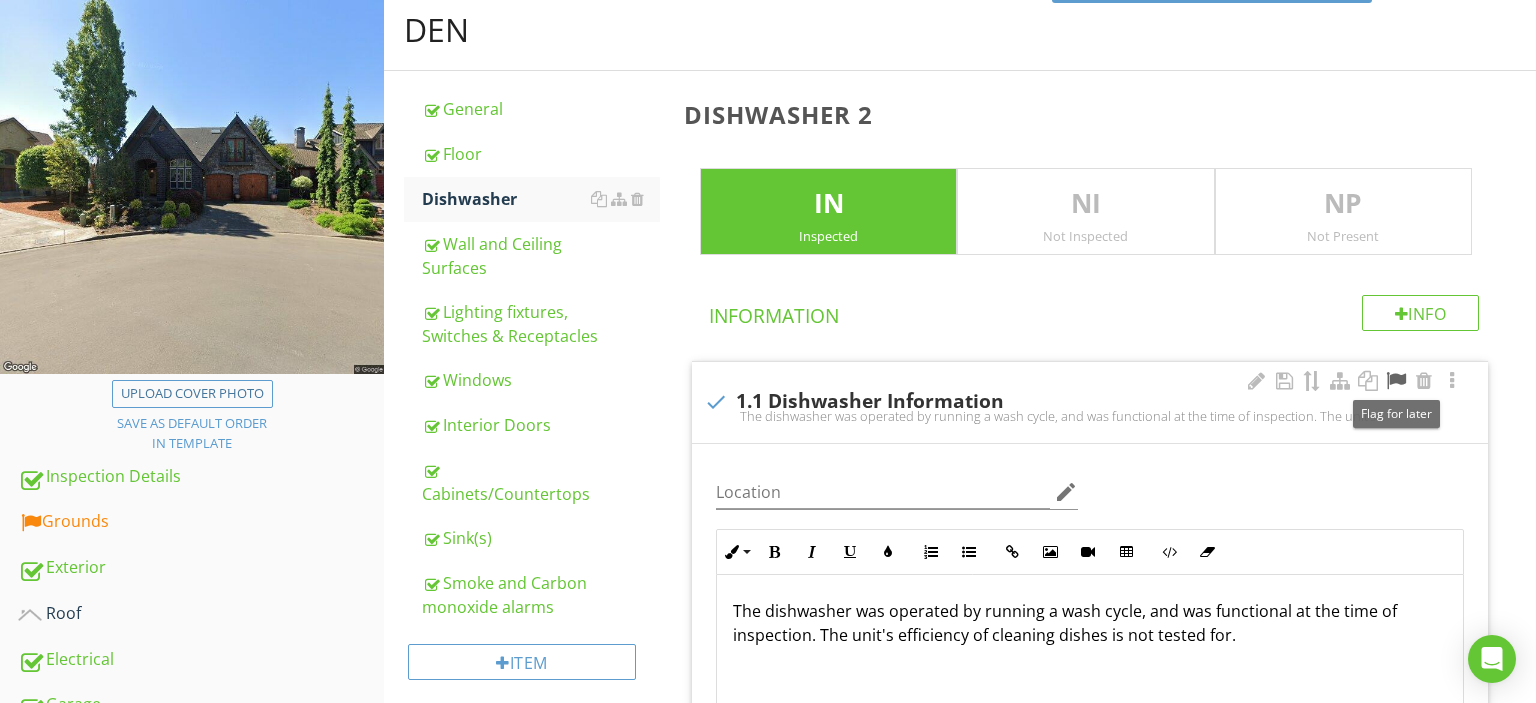 click at bounding box center [1396, 381] 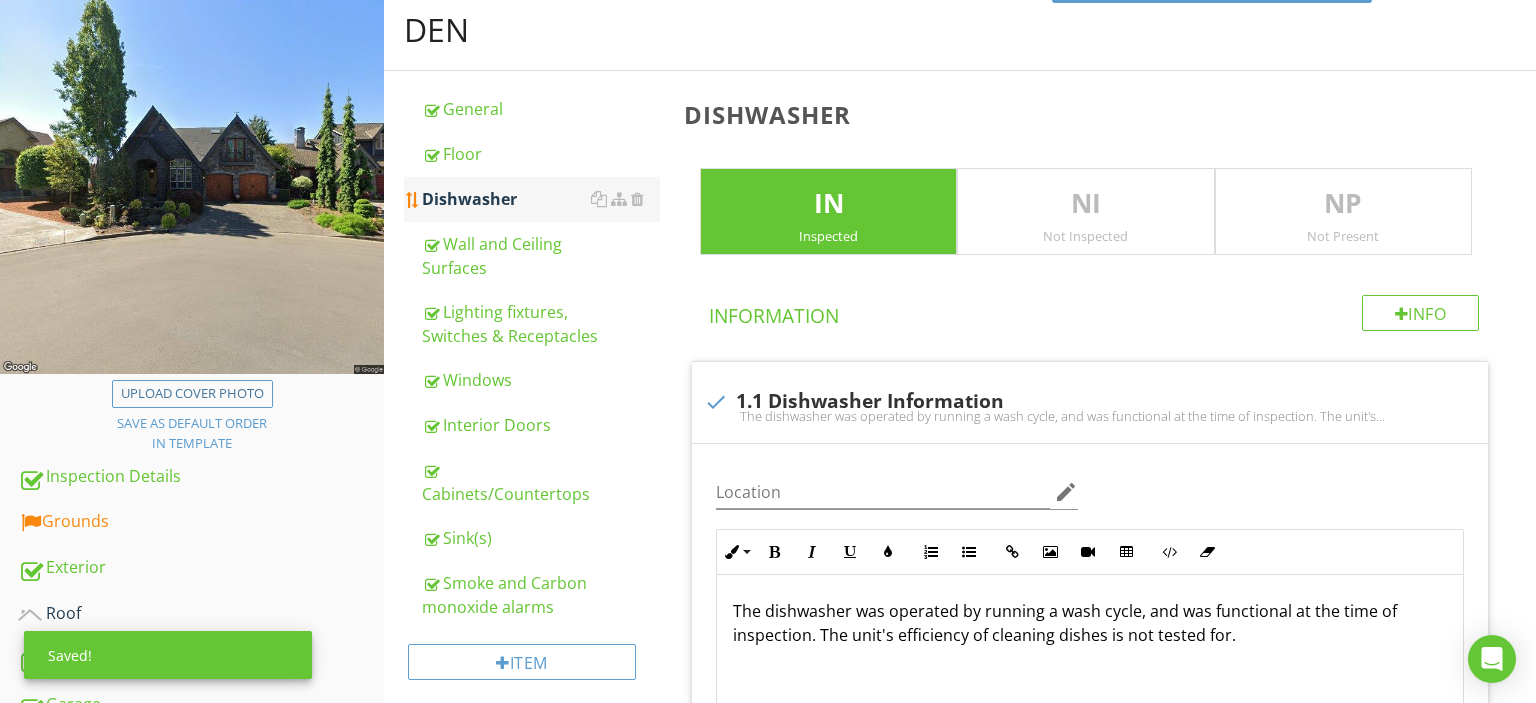 type 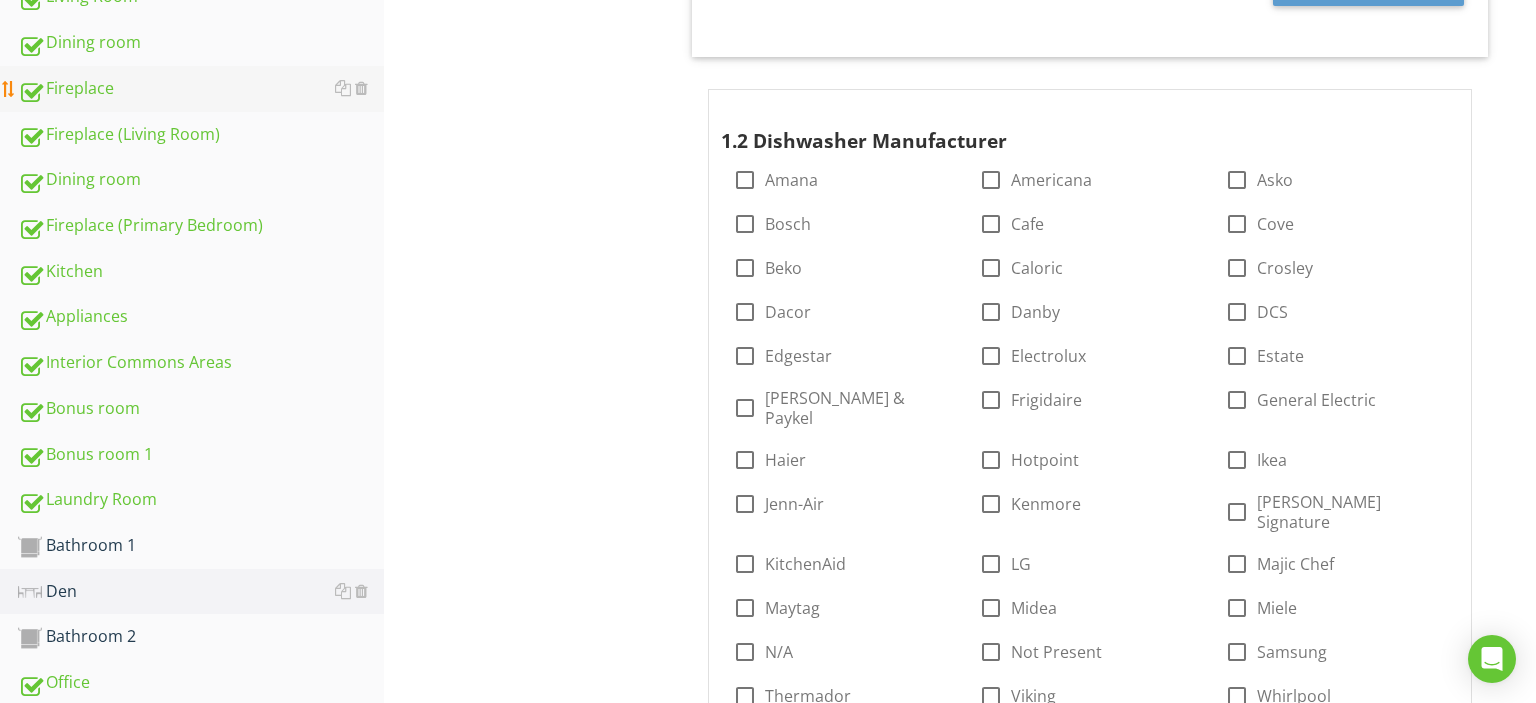 scroll, scrollTop: 1389, scrollLeft: 0, axis: vertical 